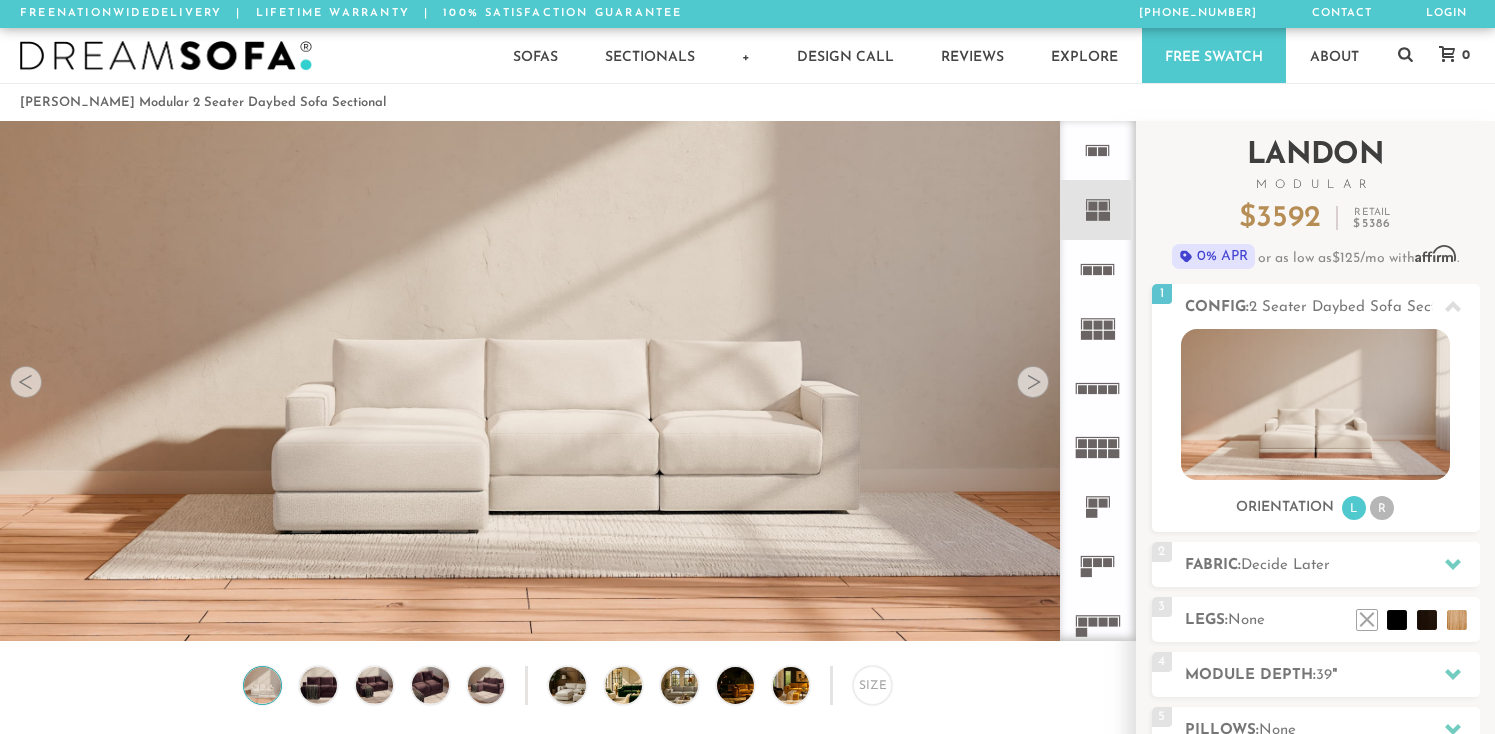 scroll, scrollTop: 0, scrollLeft: 0, axis: both 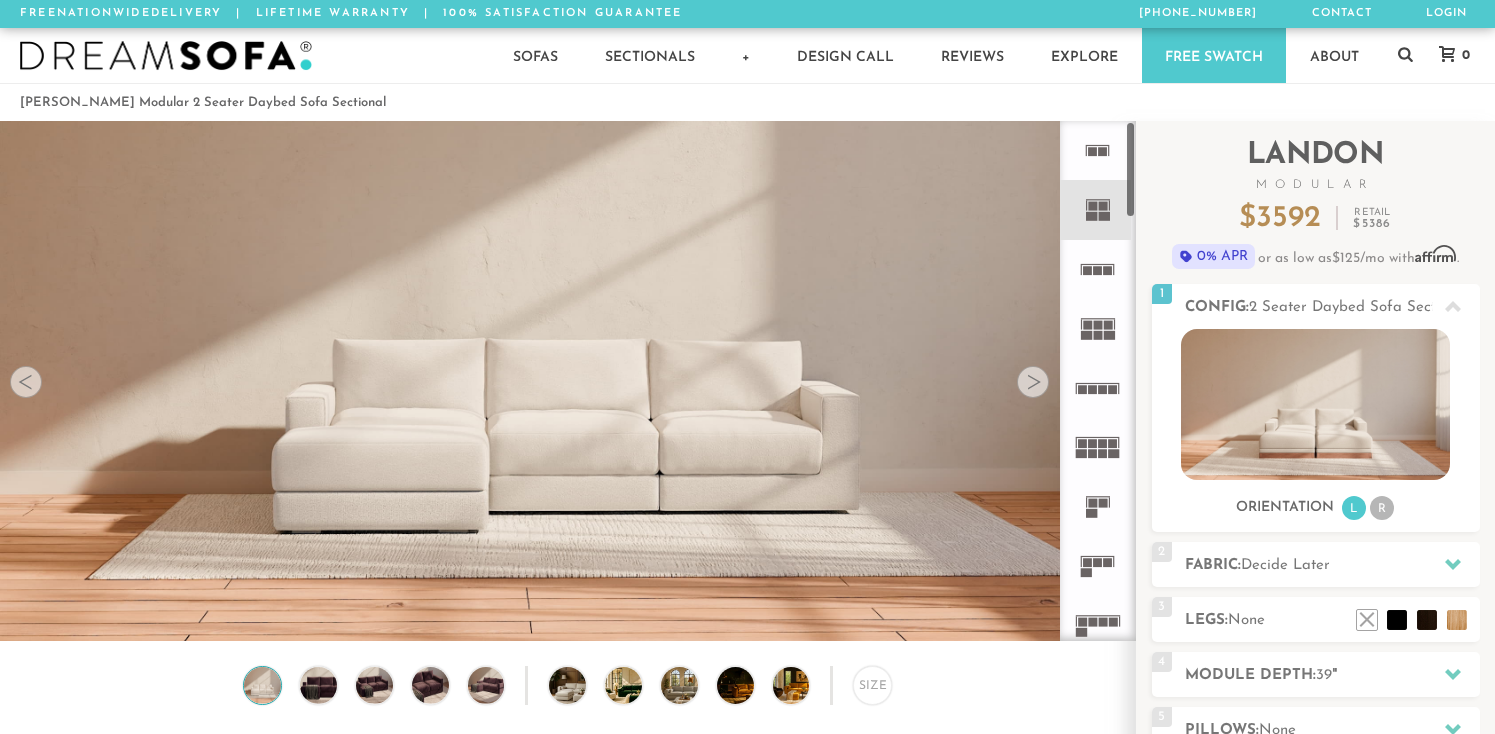 drag, startPoint x: 1131, startPoint y: 201, endPoint x: 1131, endPoint y: 186, distance: 15 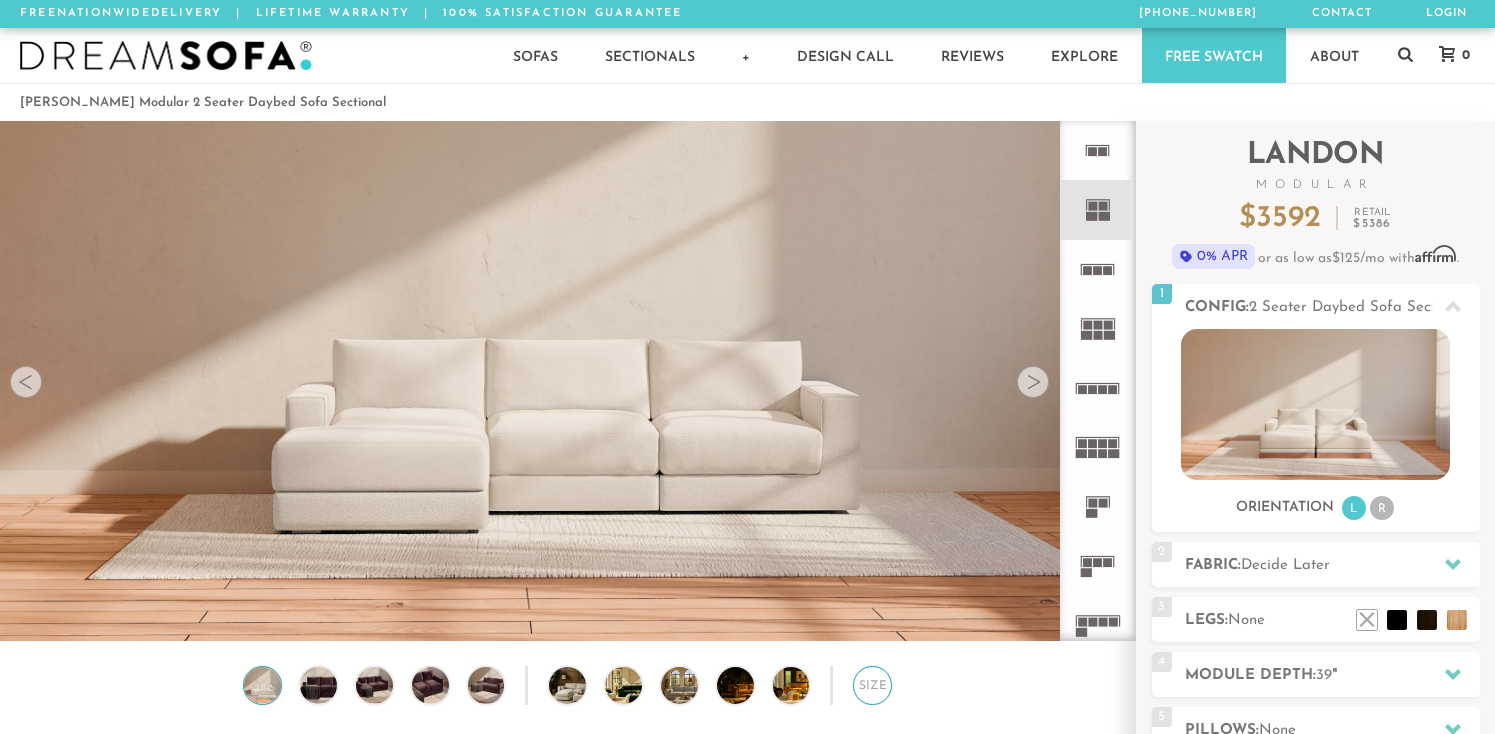 click on "Size" at bounding box center (872, 685) 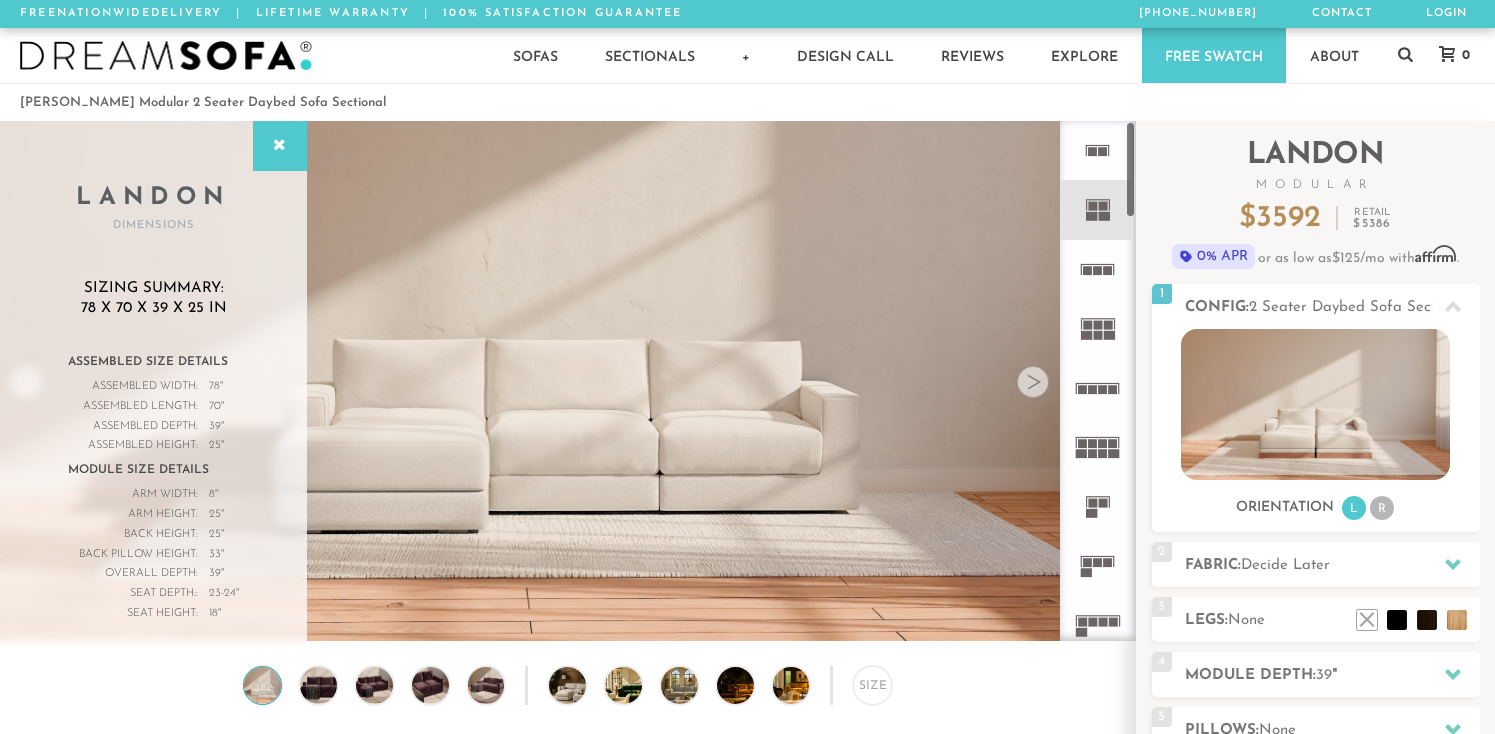click at bounding box center [1033, 382] 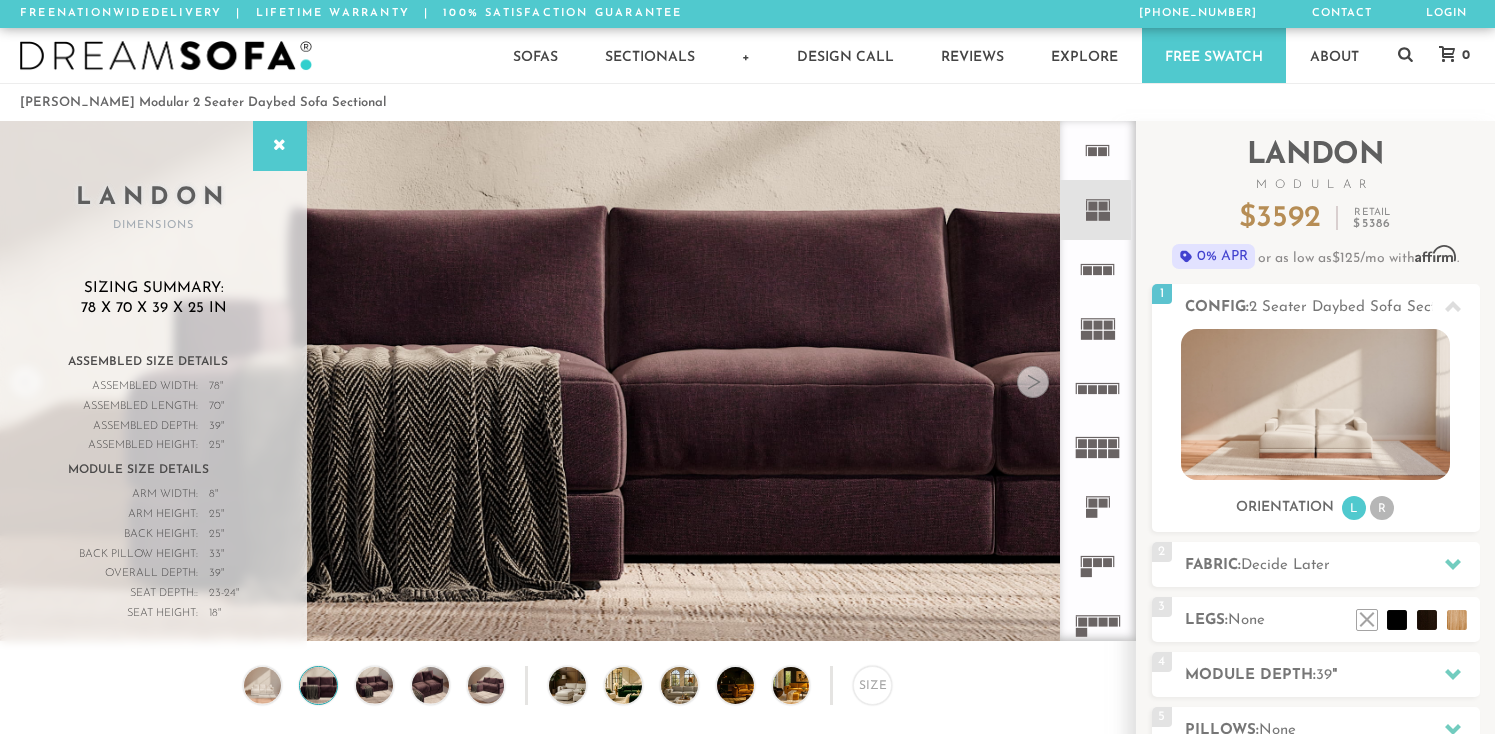 click at bounding box center [1033, 382] 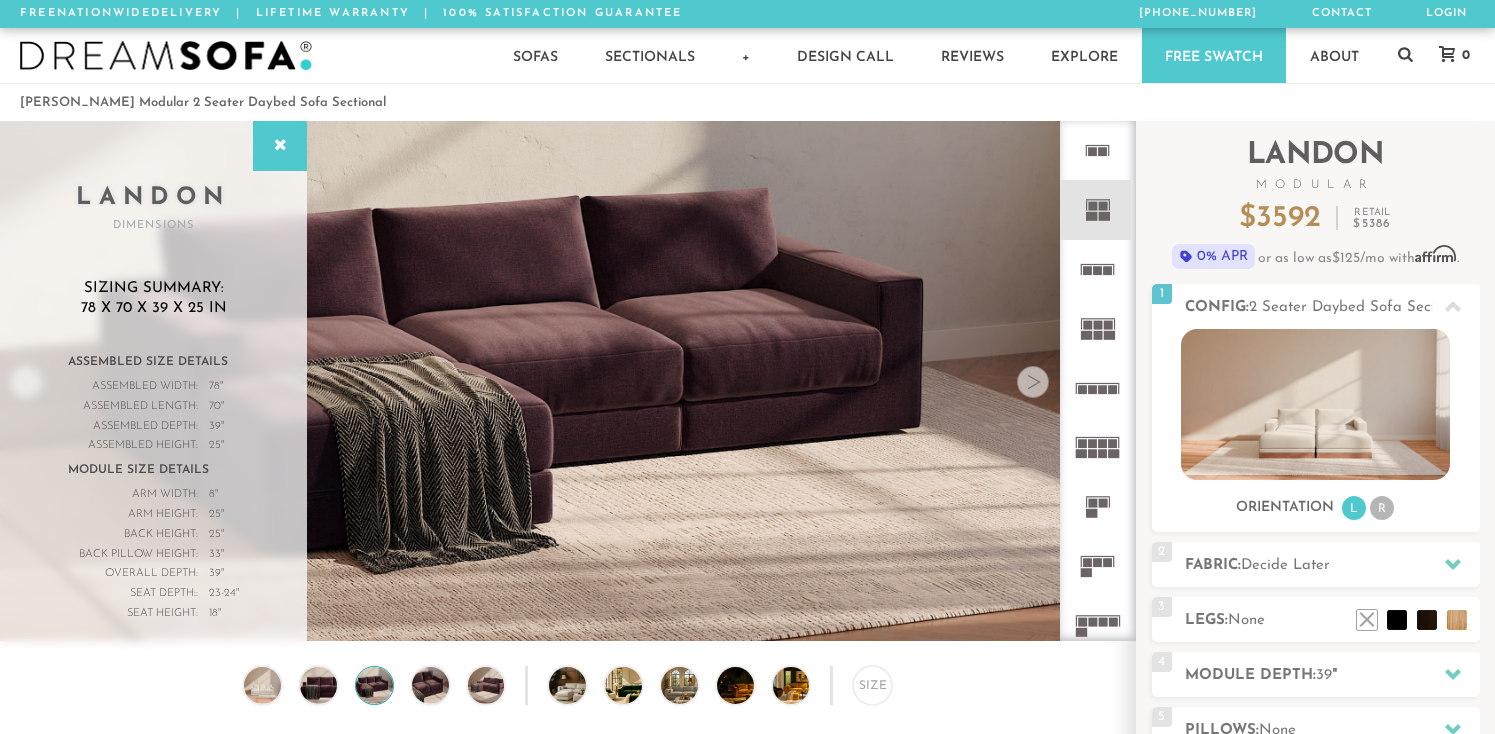 click at bounding box center [1033, 382] 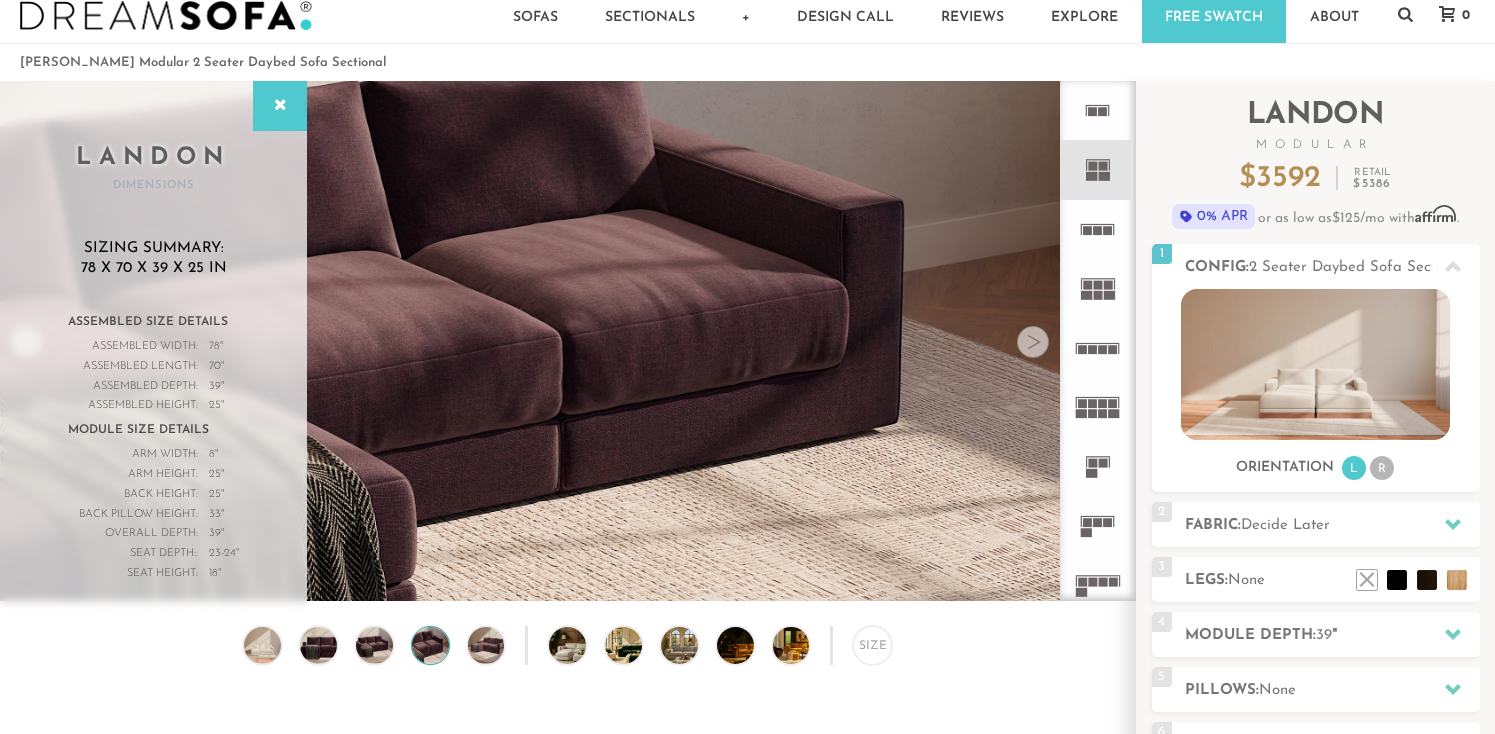 scroll, scrollTop: 0, scrollLeft: 0, axis: both 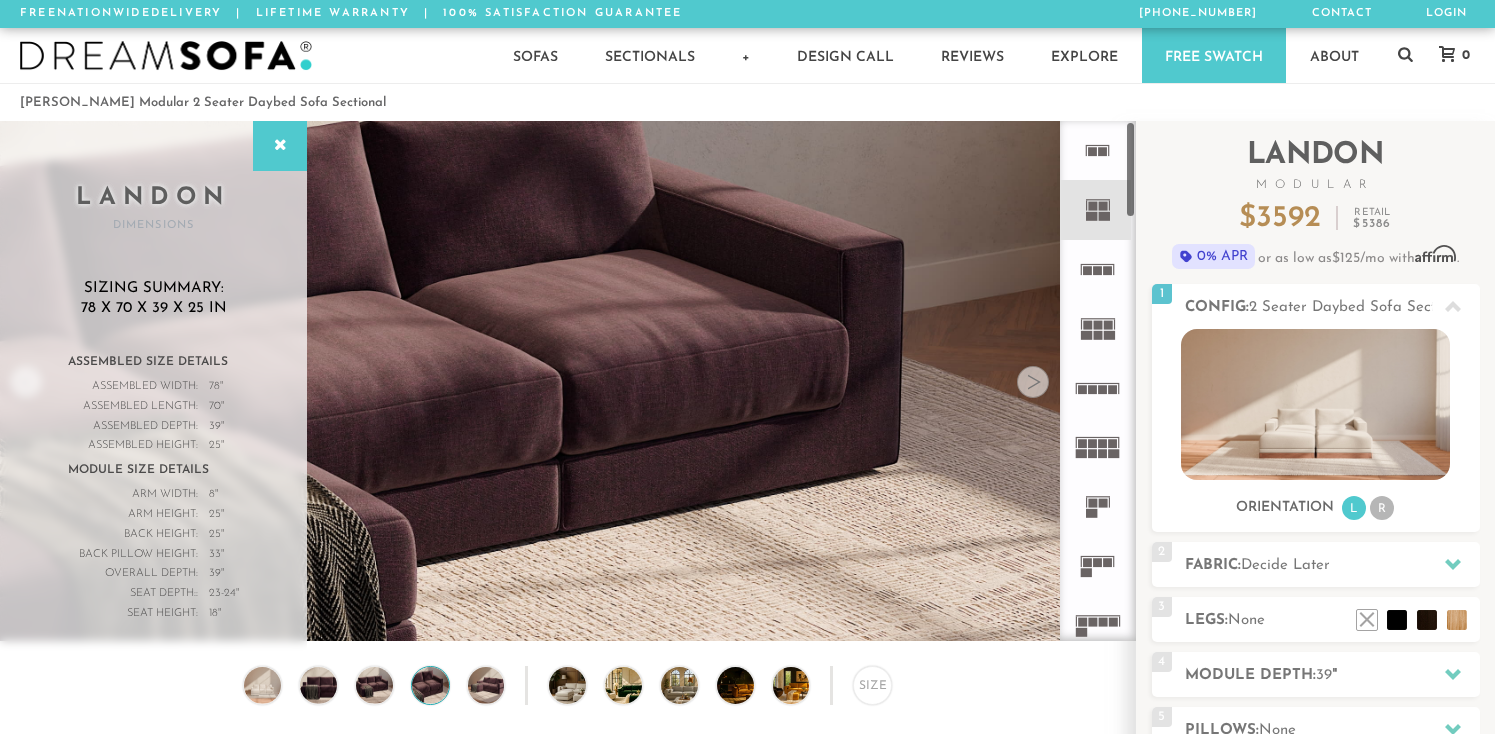click 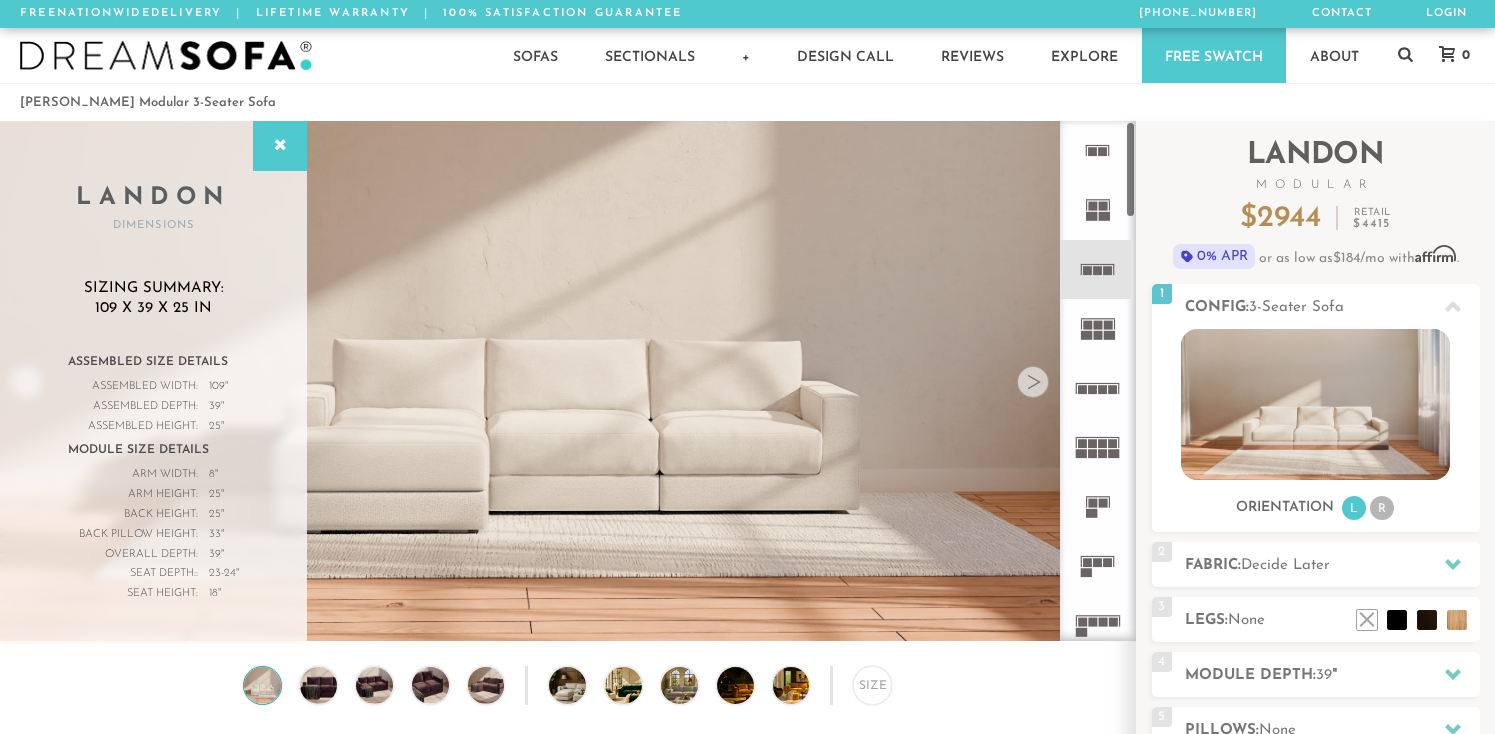 click 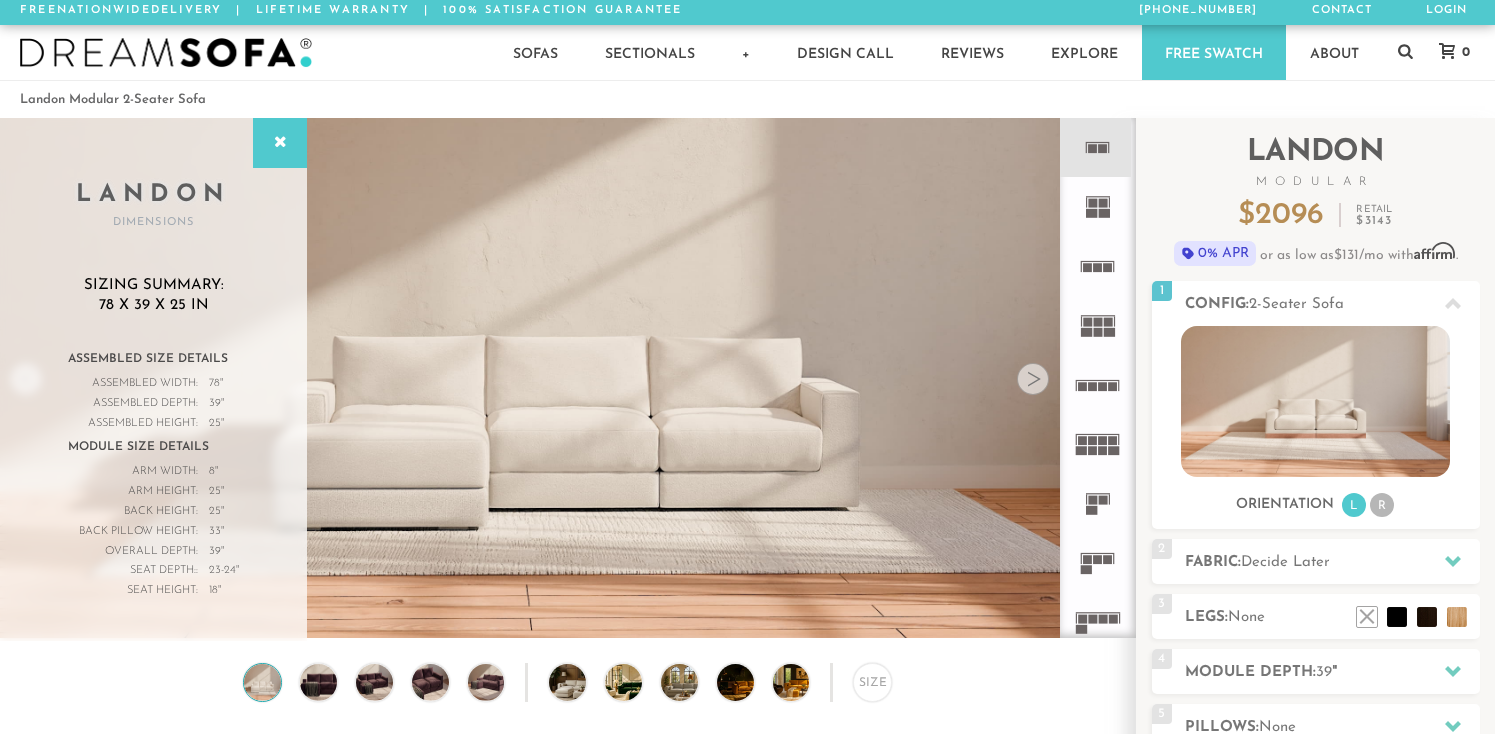 scroll, scrollTop: 0, scrollLeft: 0, axis: both 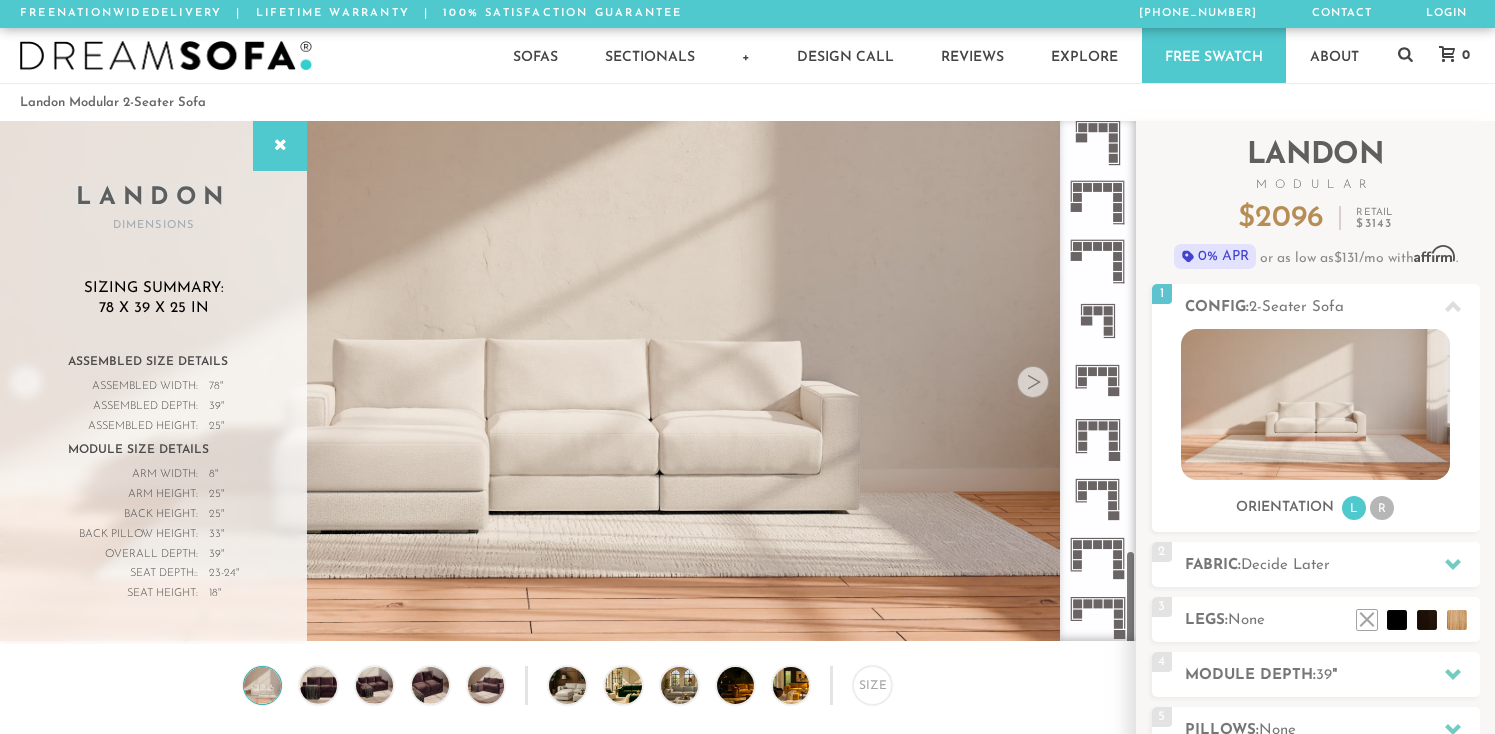 drag, startPoint x: 1130, startPoint y: 336, endPoint x: 1112, endPoint y: 648, distance: 312.5188 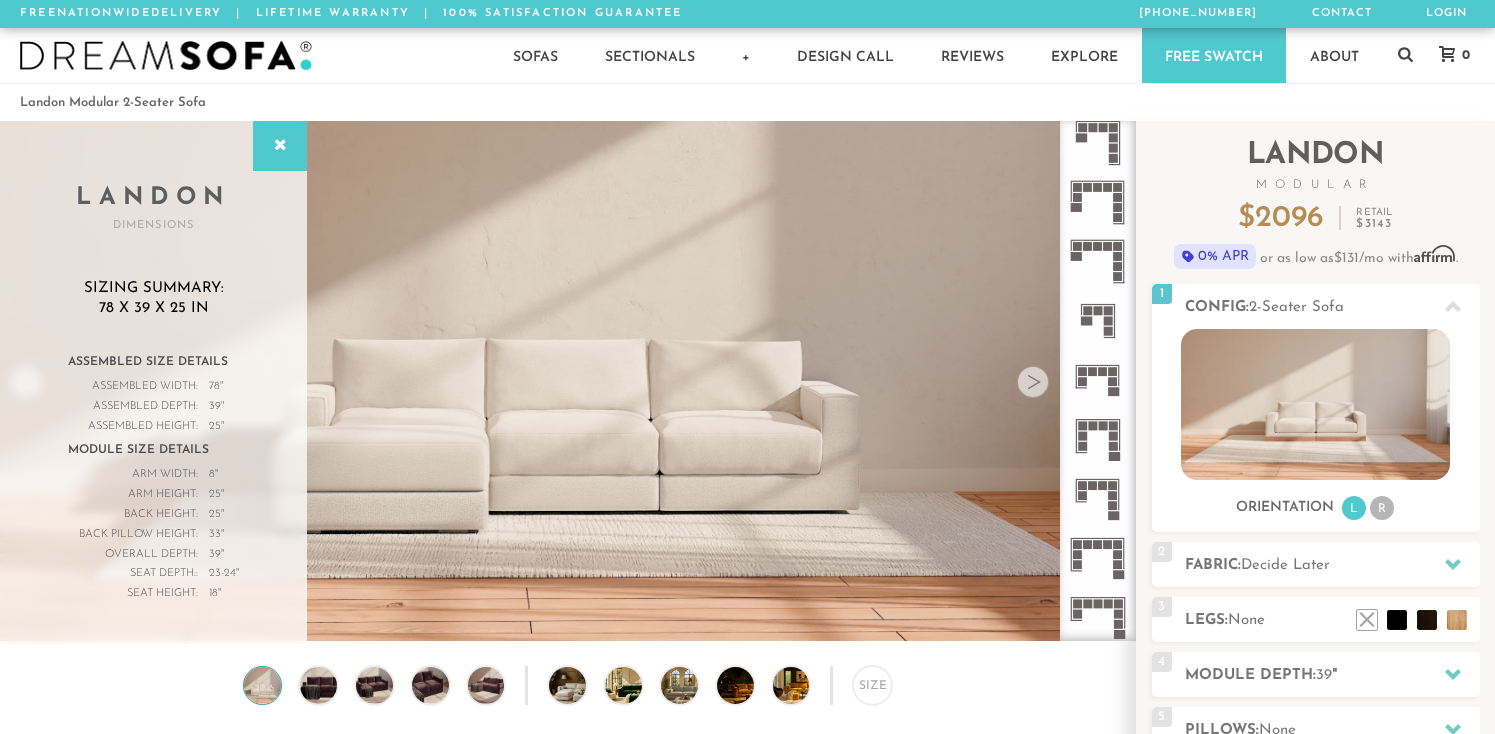click 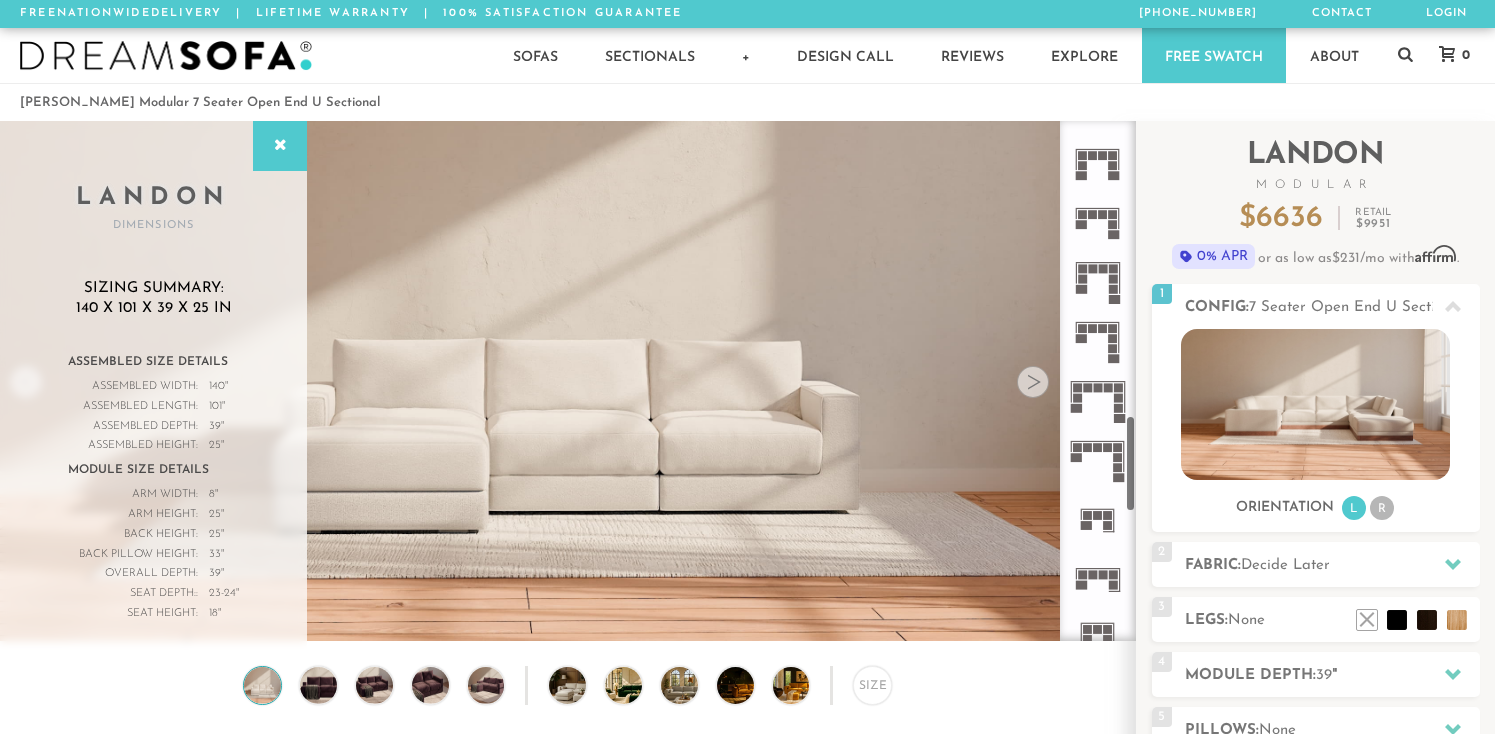 scroll, scrollTop: 1586, scrollLeft: 0, axis: vertical 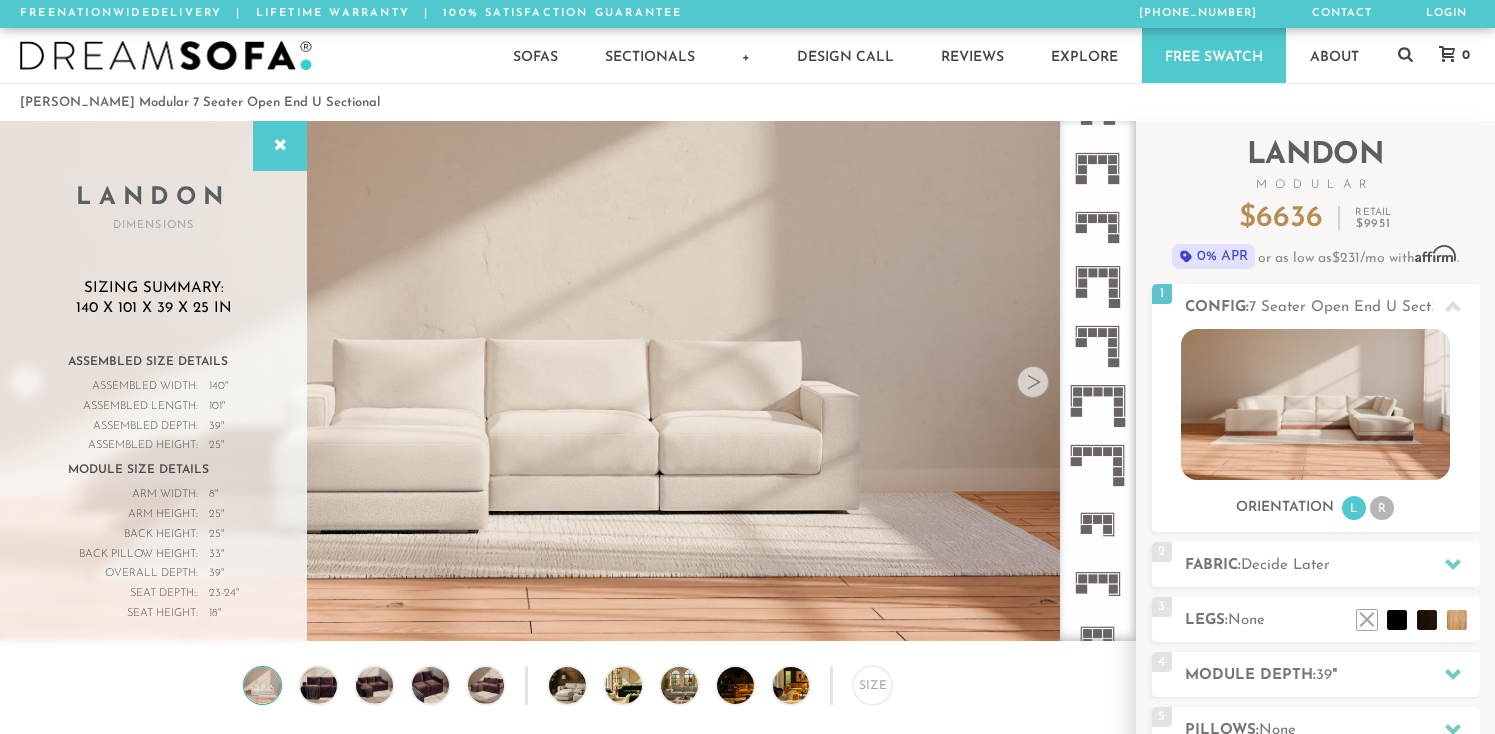 click 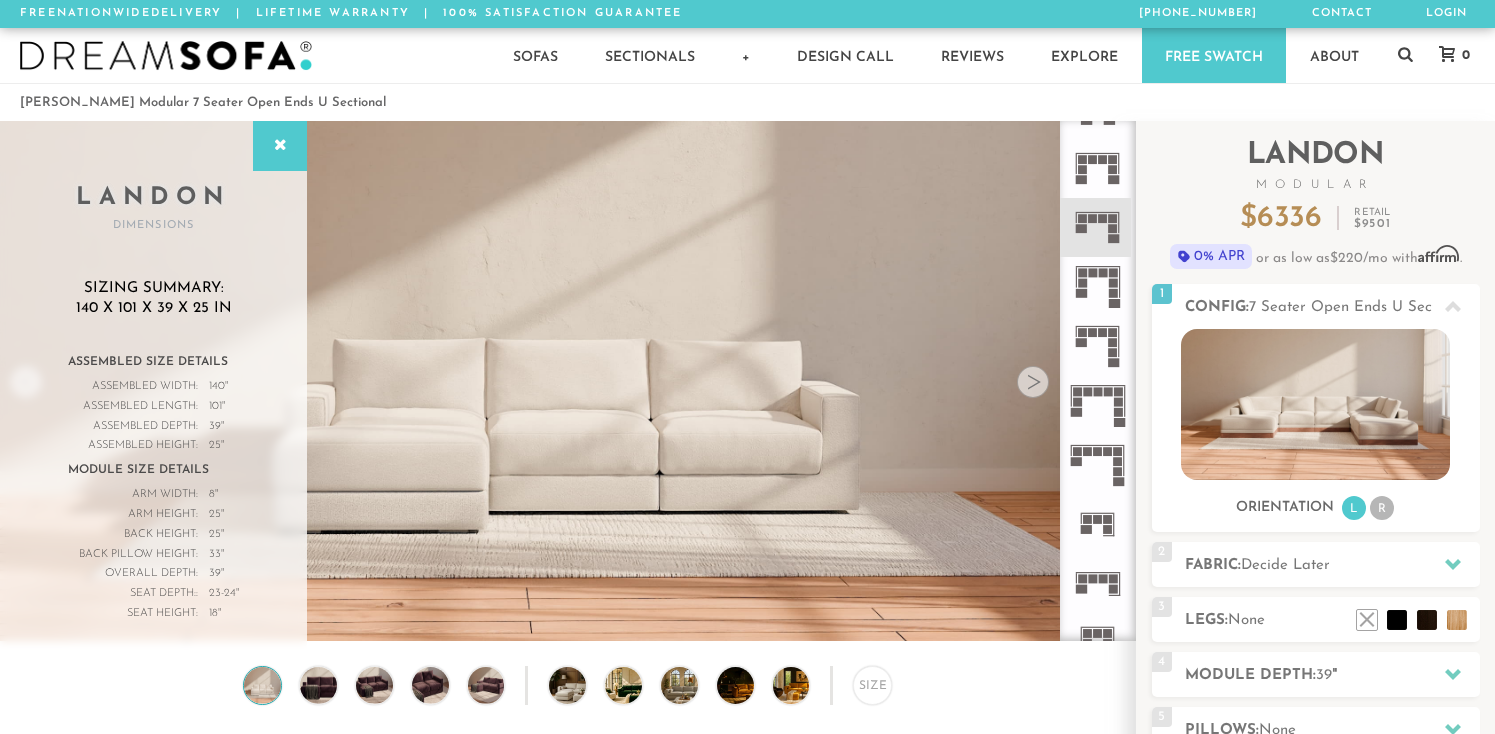 click 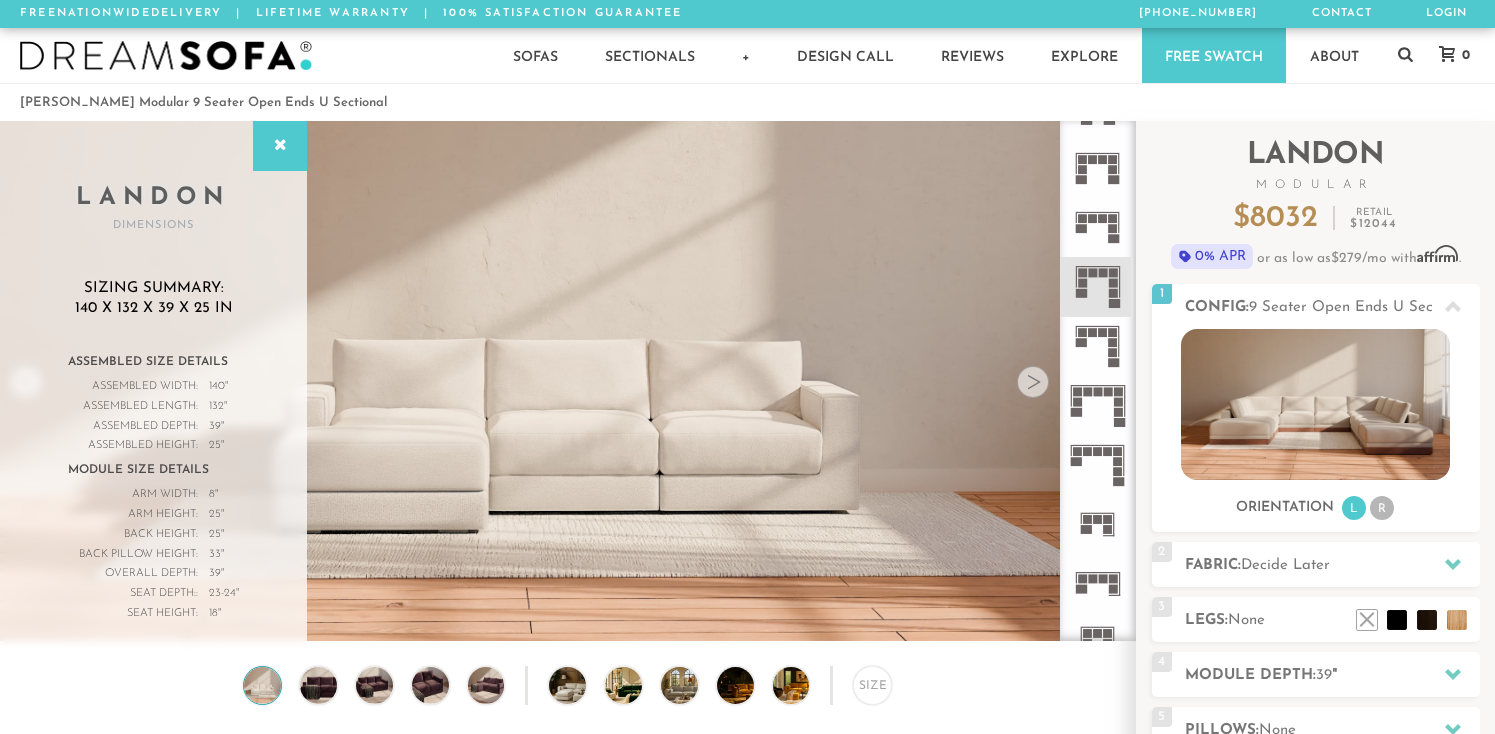 click 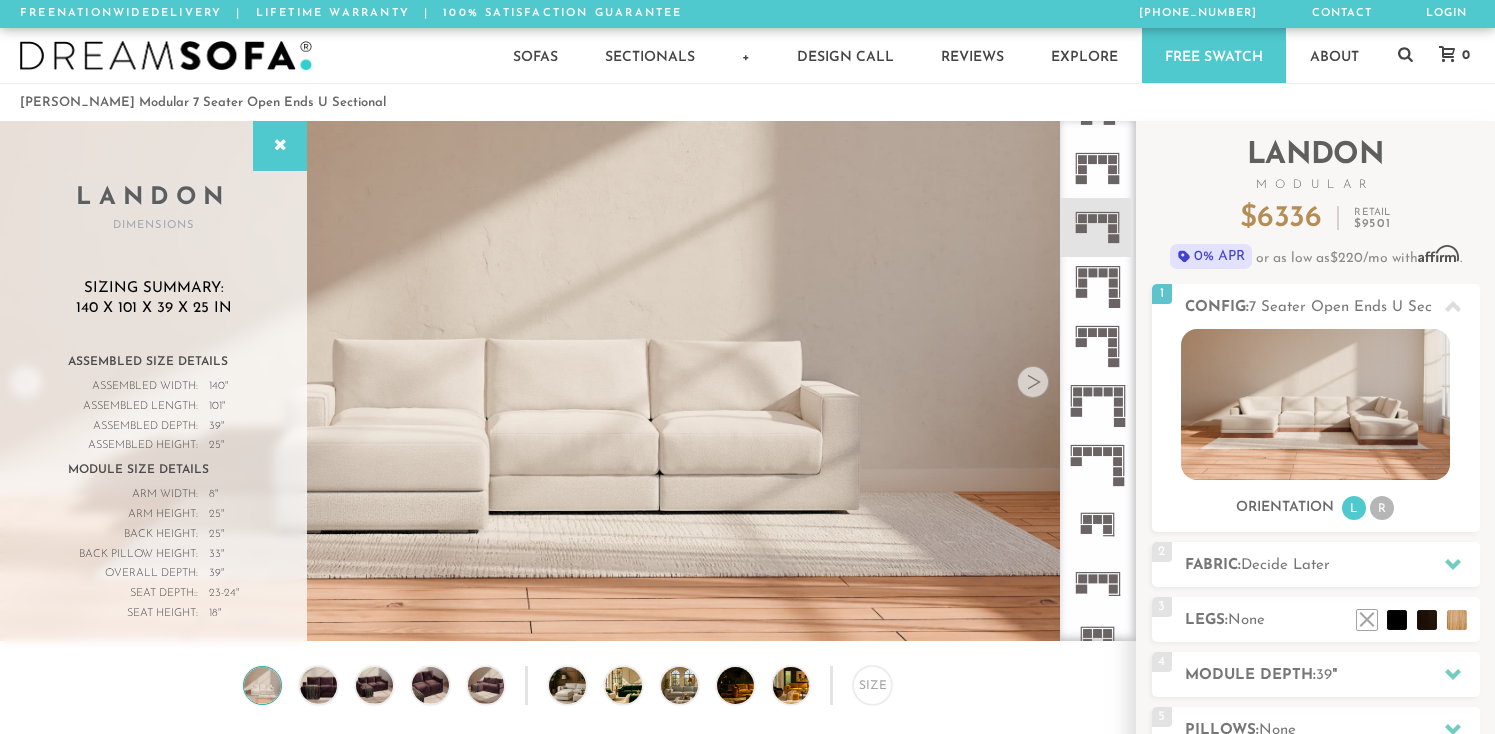click 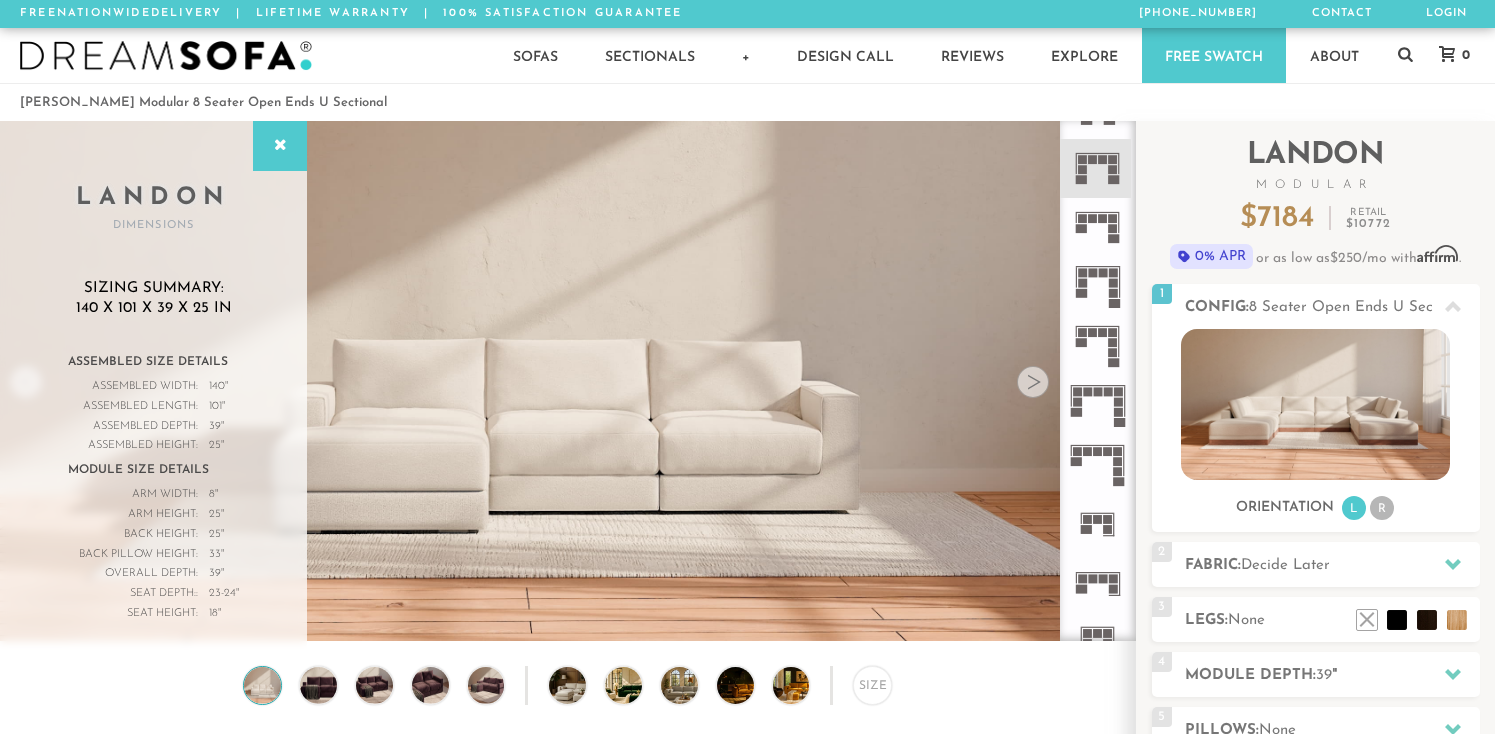 click 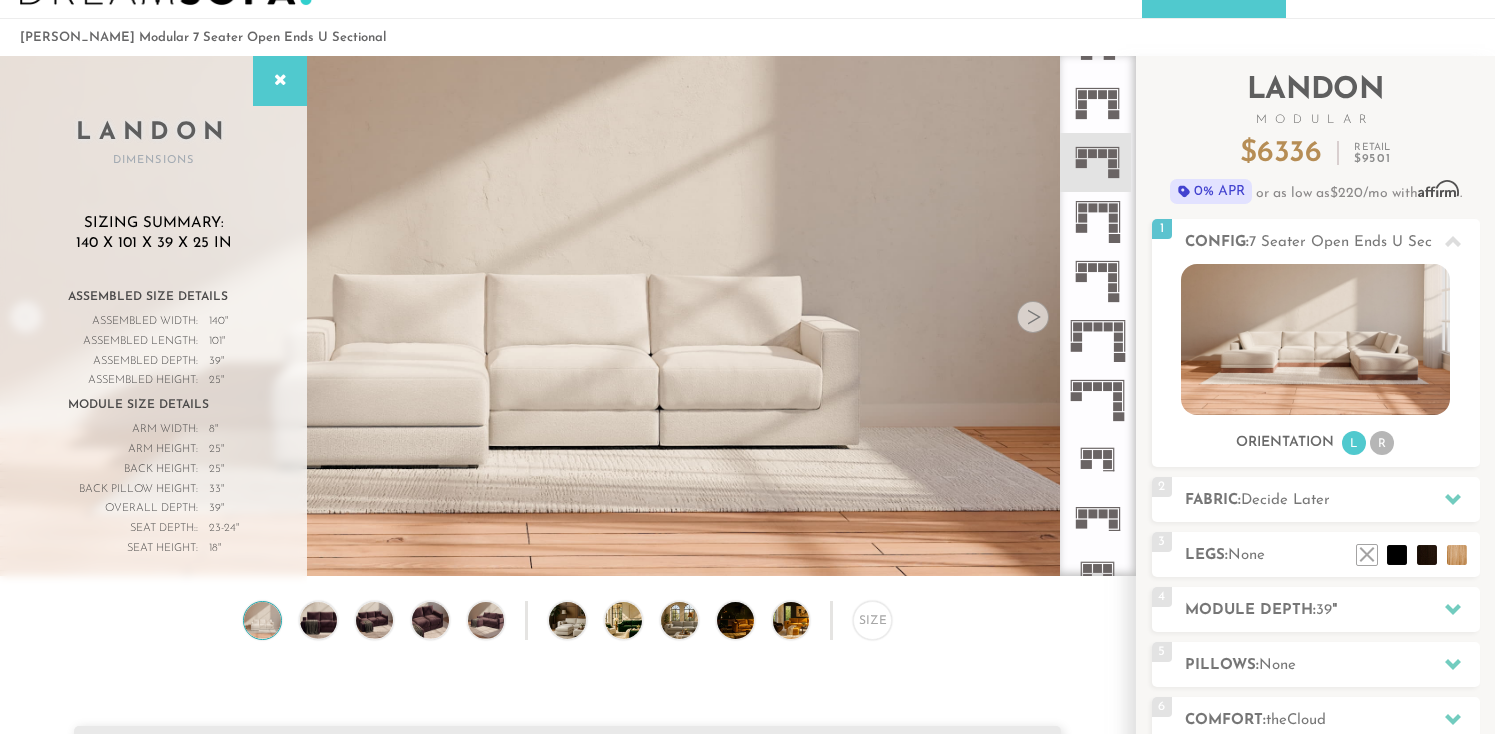 scroll, scrollTop: 0, scrollLeft: 0, axis: both 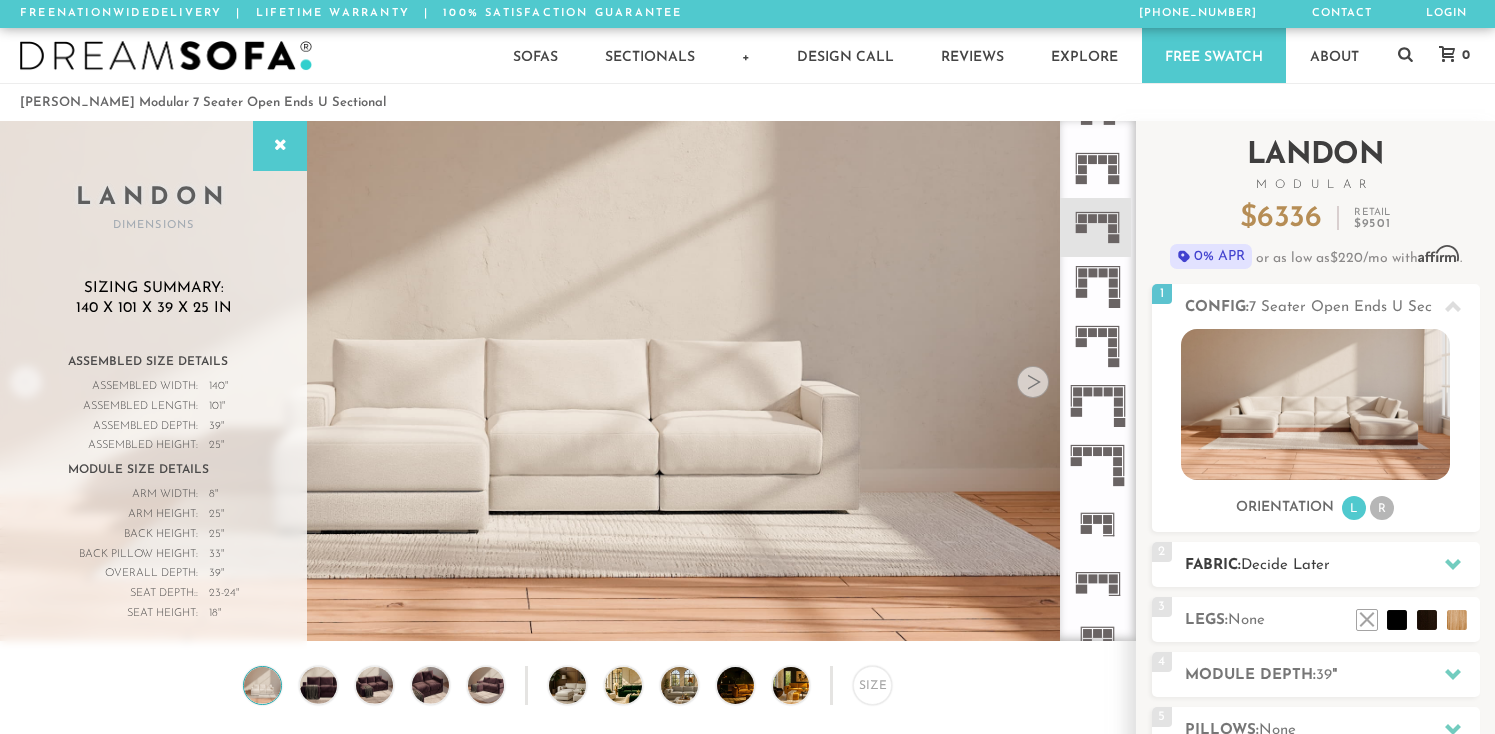 click on "2
Fabric:  Decide Later" at bounding box center [1316, 564] 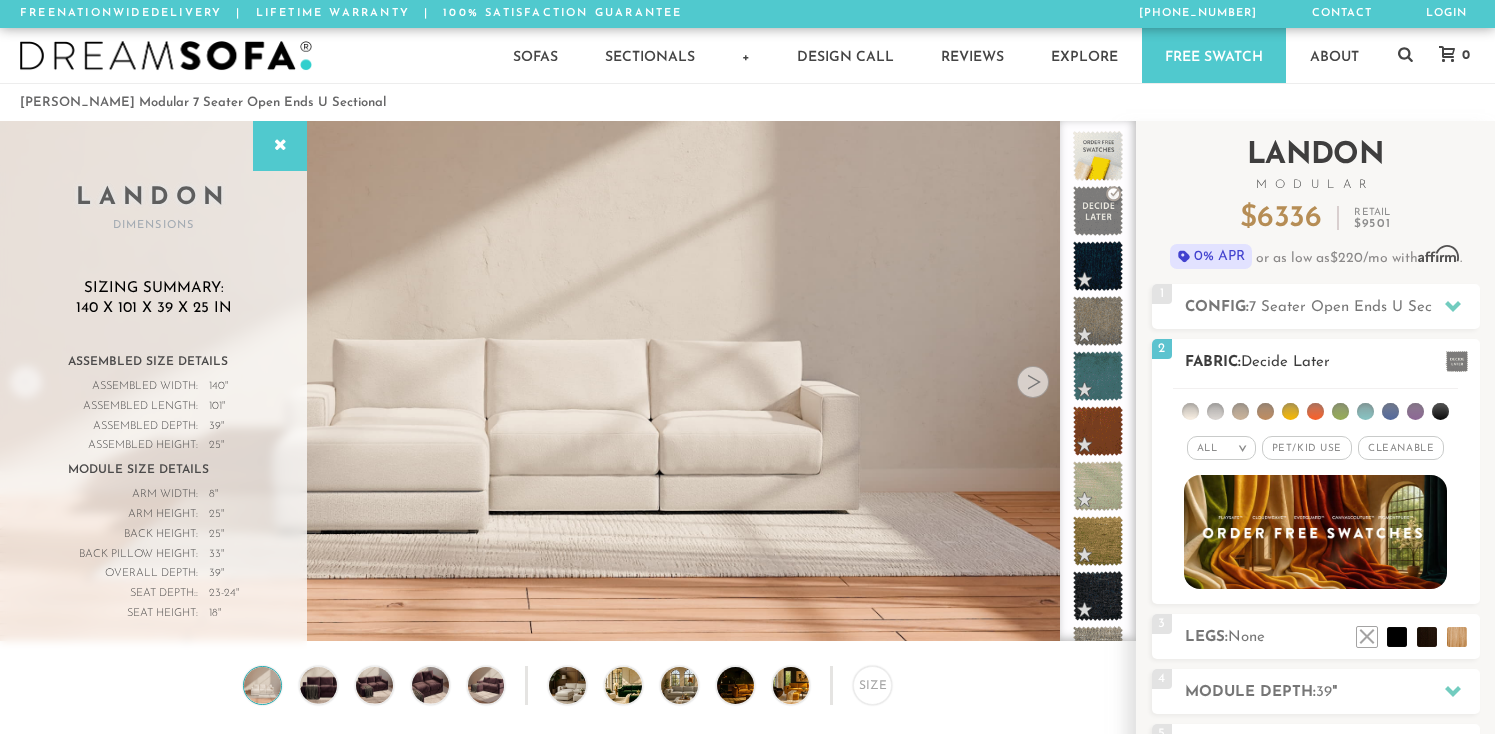 click at bounding box center [1340, 411] 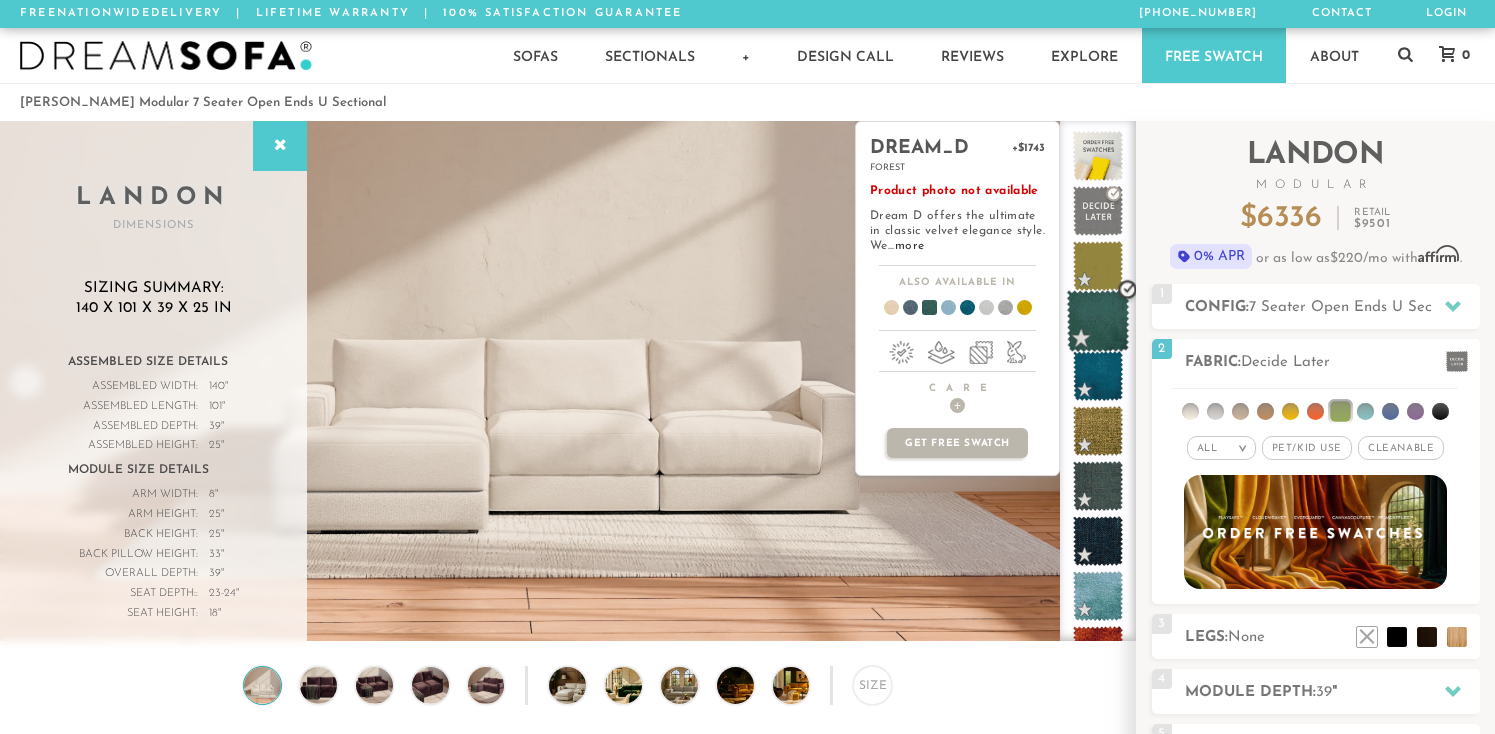 click at bounding box center (1098, 321) 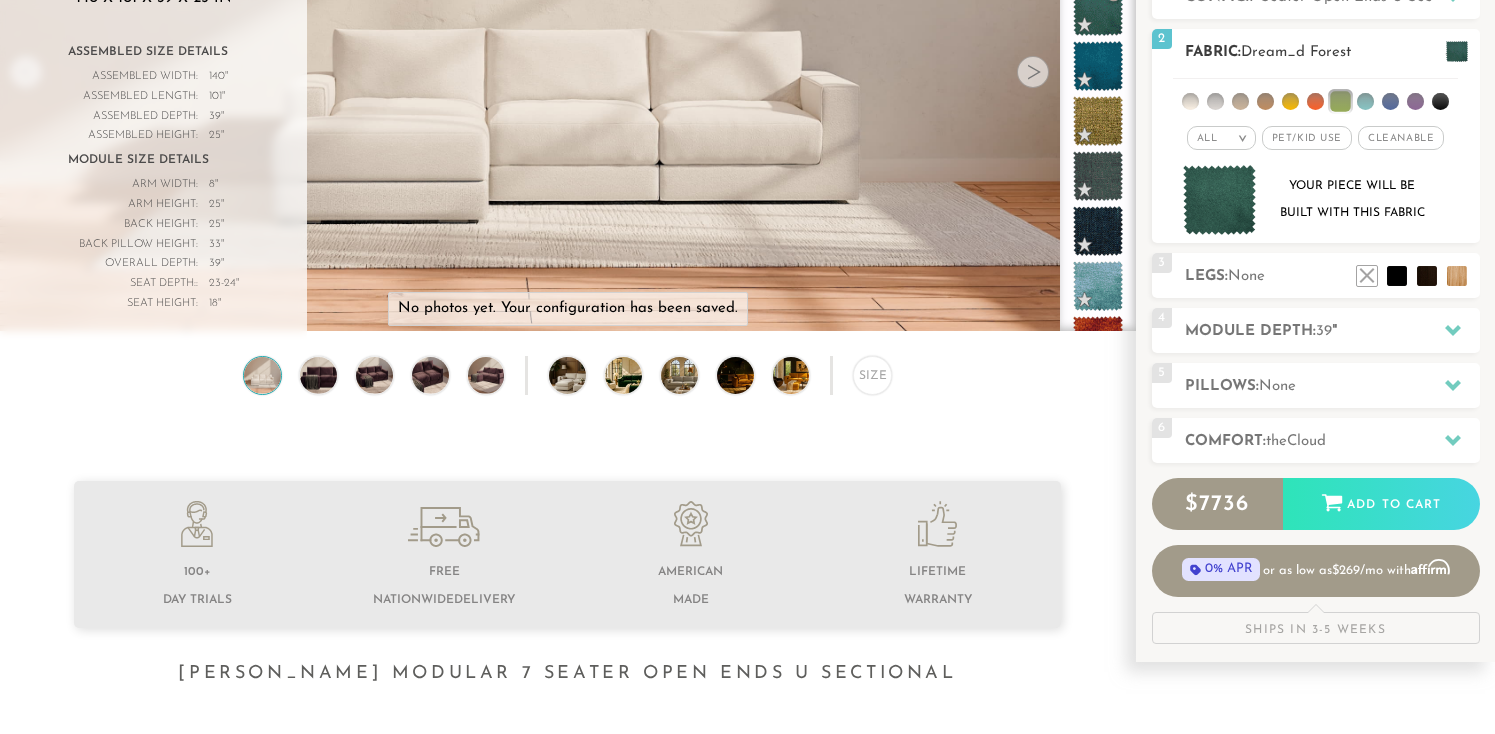 scroll, scrollTop: 312, scrollLeft: 0, axis: vertical 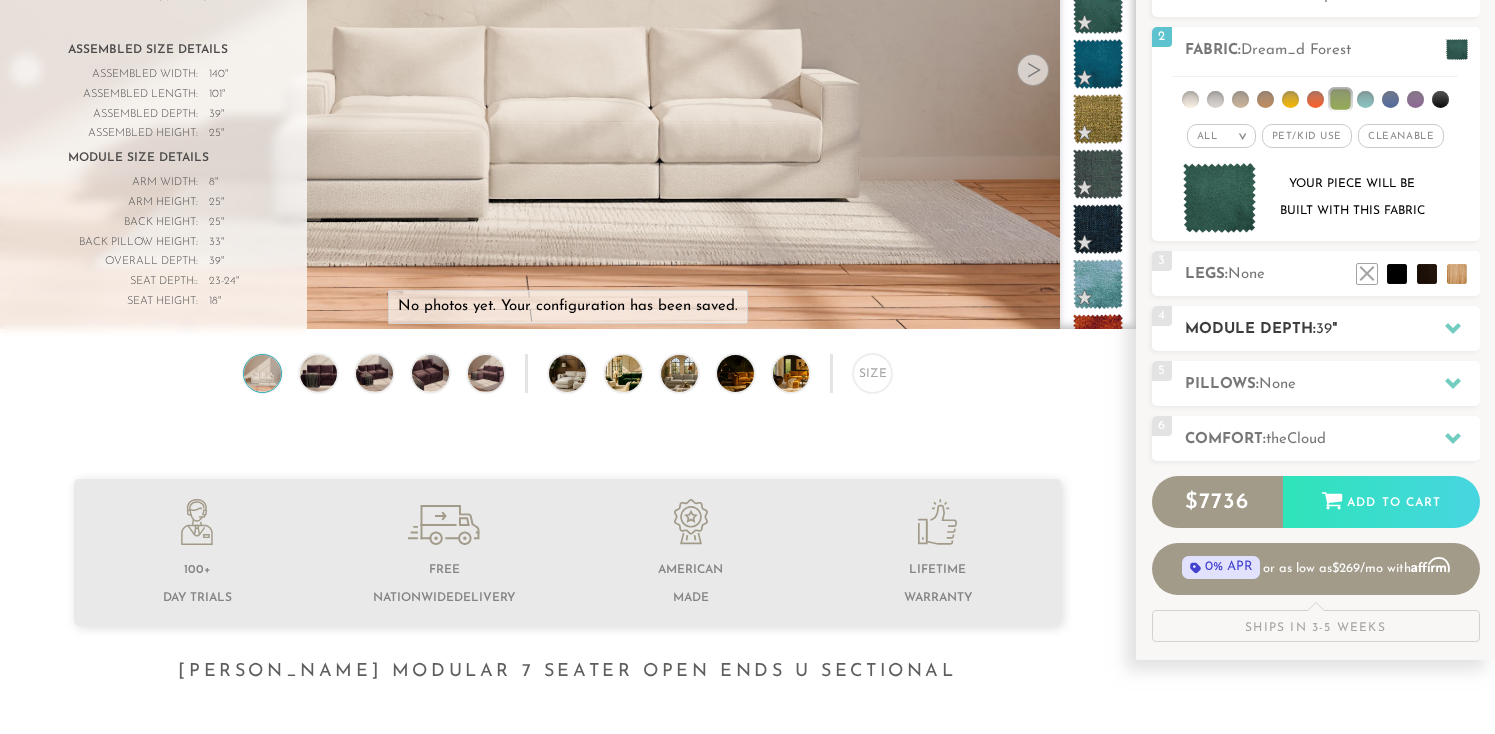 click on "Module Depth:  39 "" at bounding box center (1332, 329) 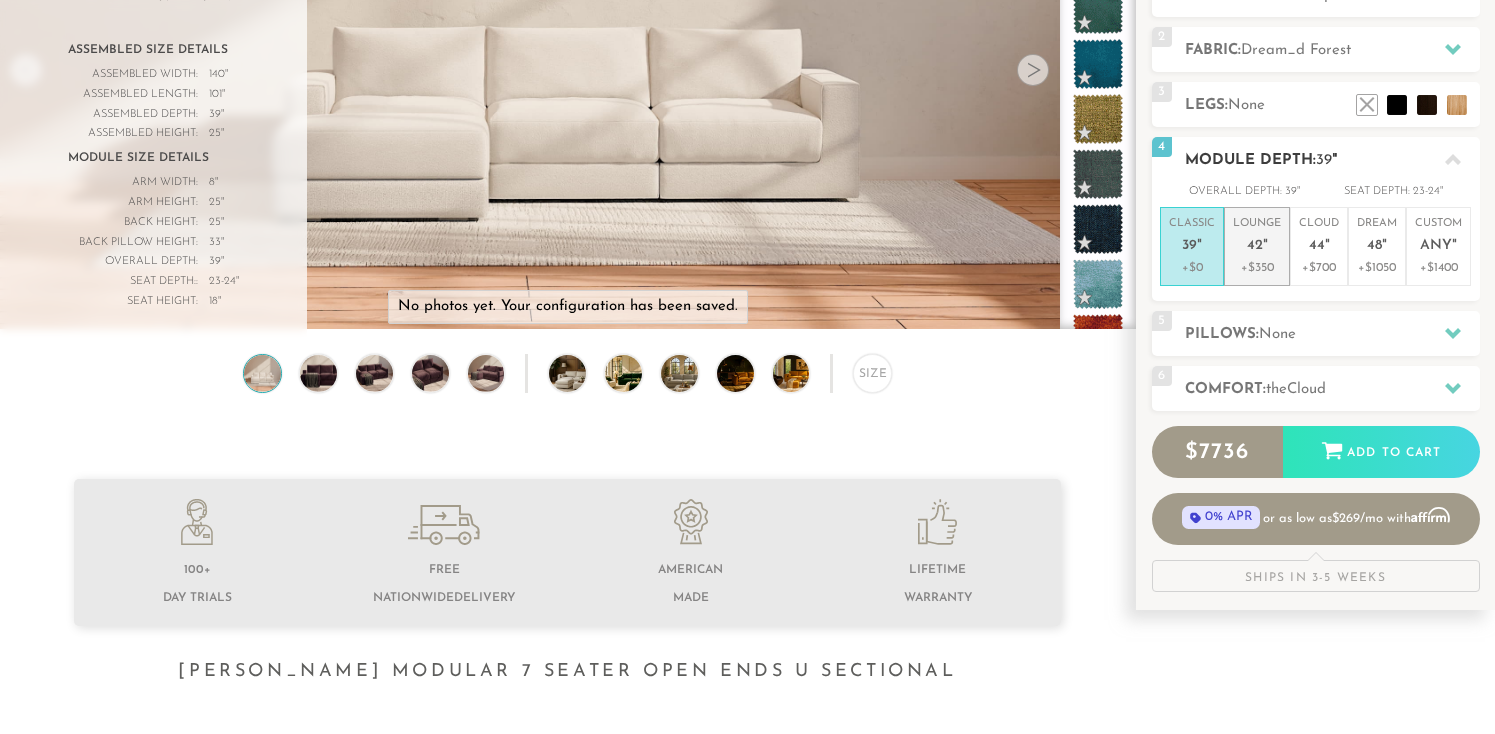 click on "42" at bounding box center [1255, 246] 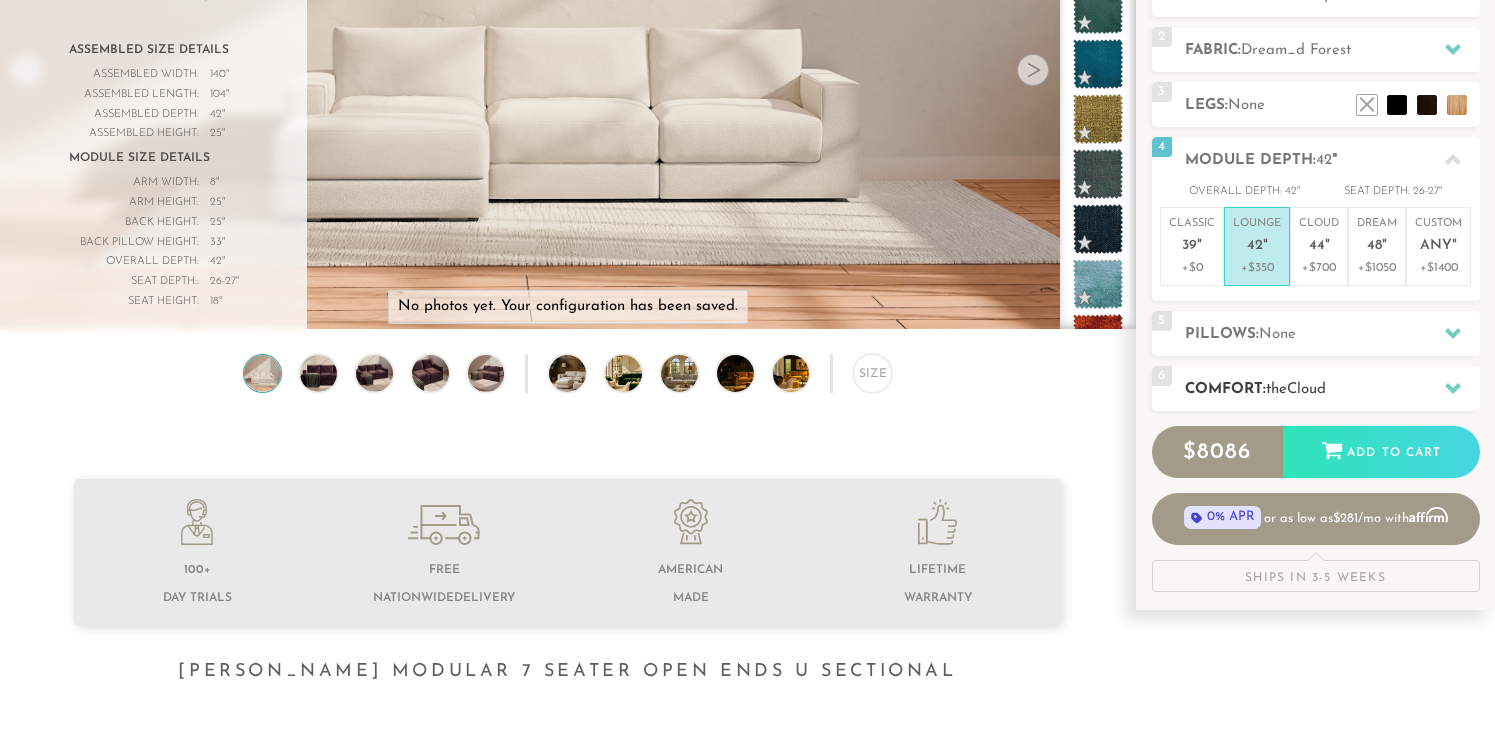 click on "Cloud" at bounding box center (1306, 389) 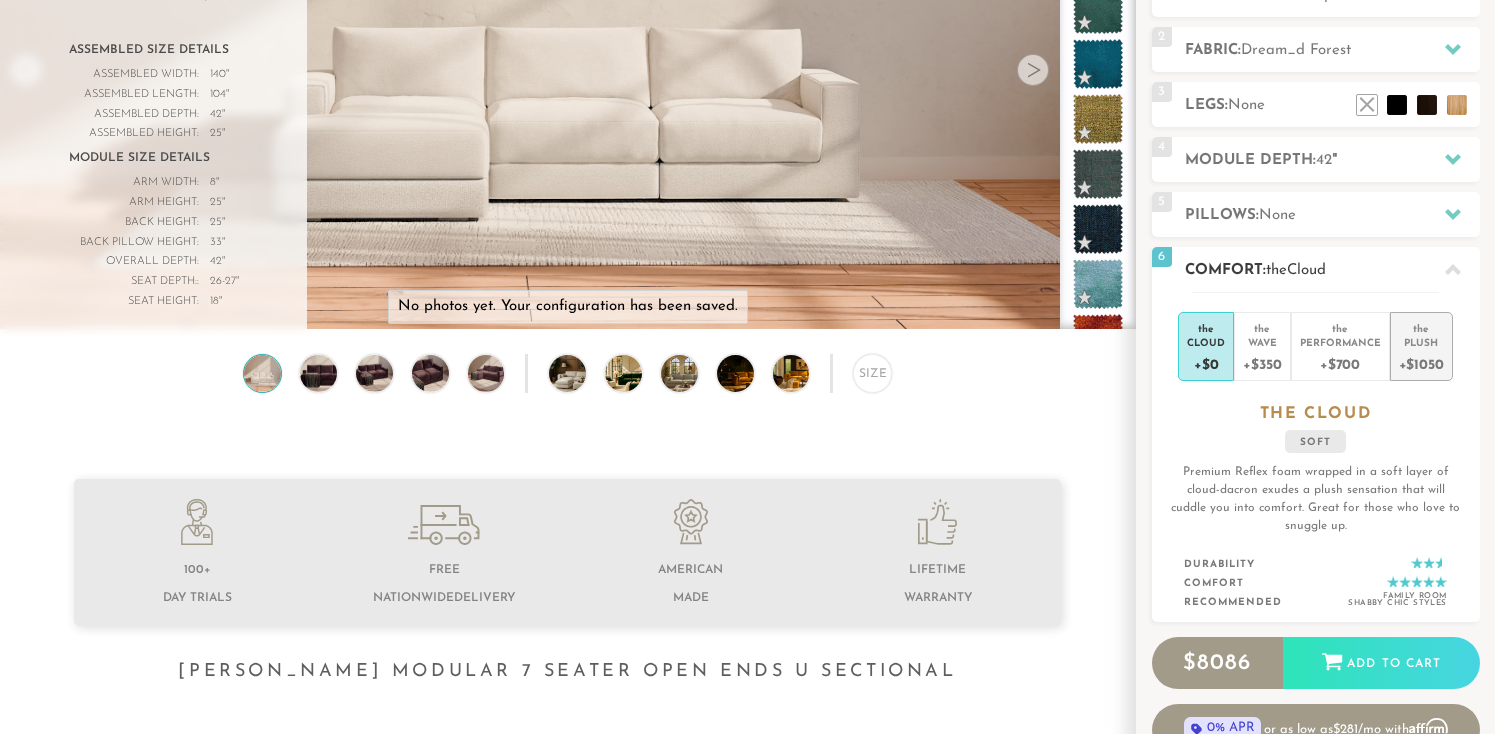 click on "+$1050" at bounding box center [1421, 363] 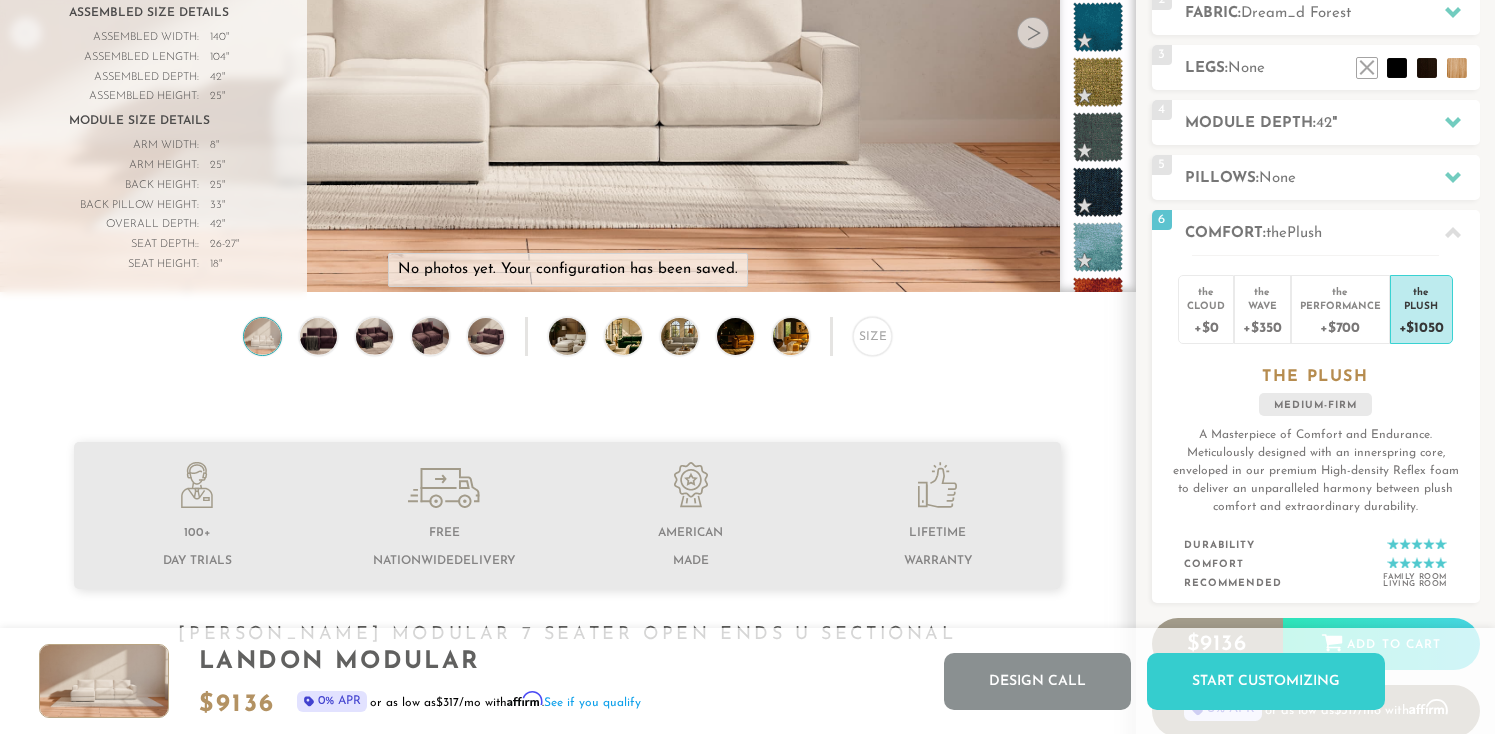 scroll, scrollTop: 0, scrollLeft: 0, axis: both 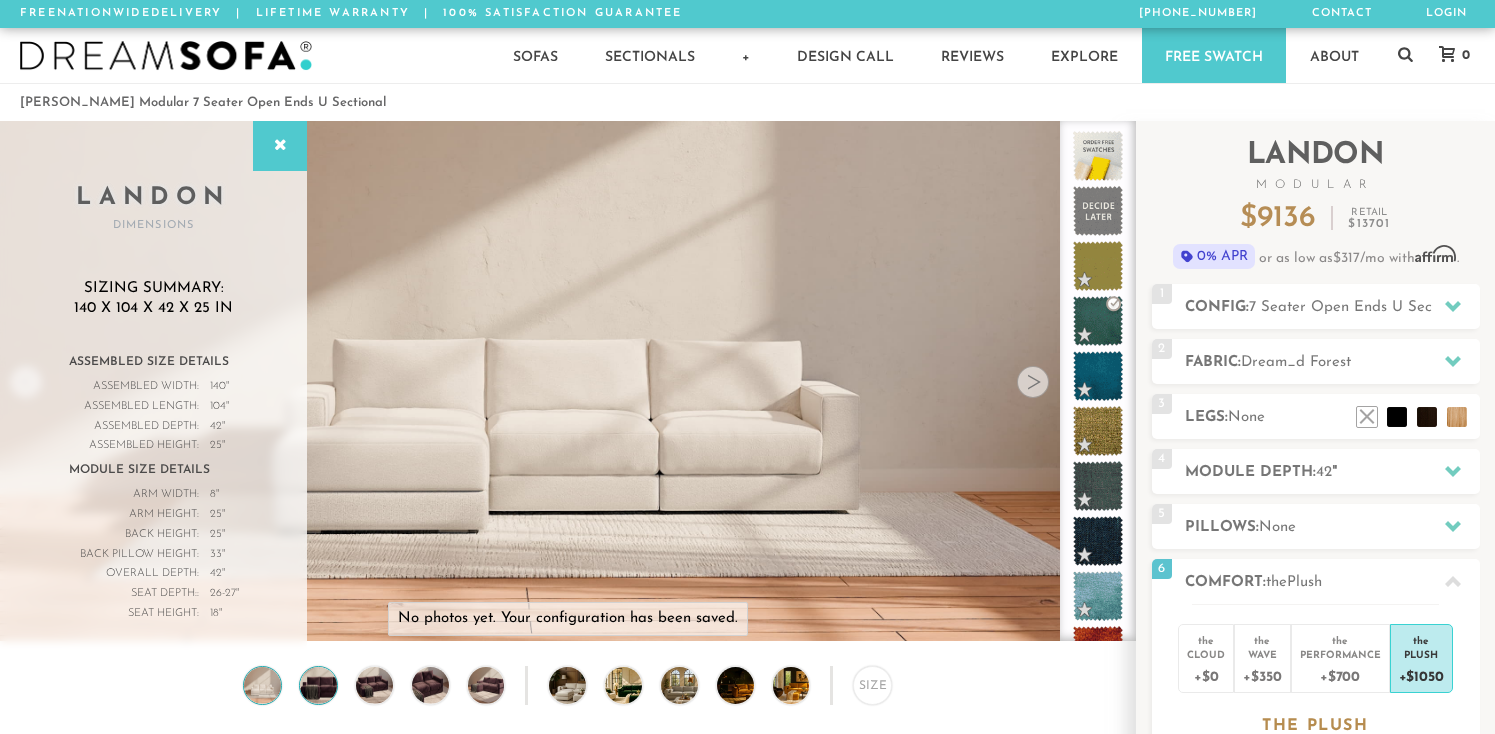 click at bounding box center [318, 685] 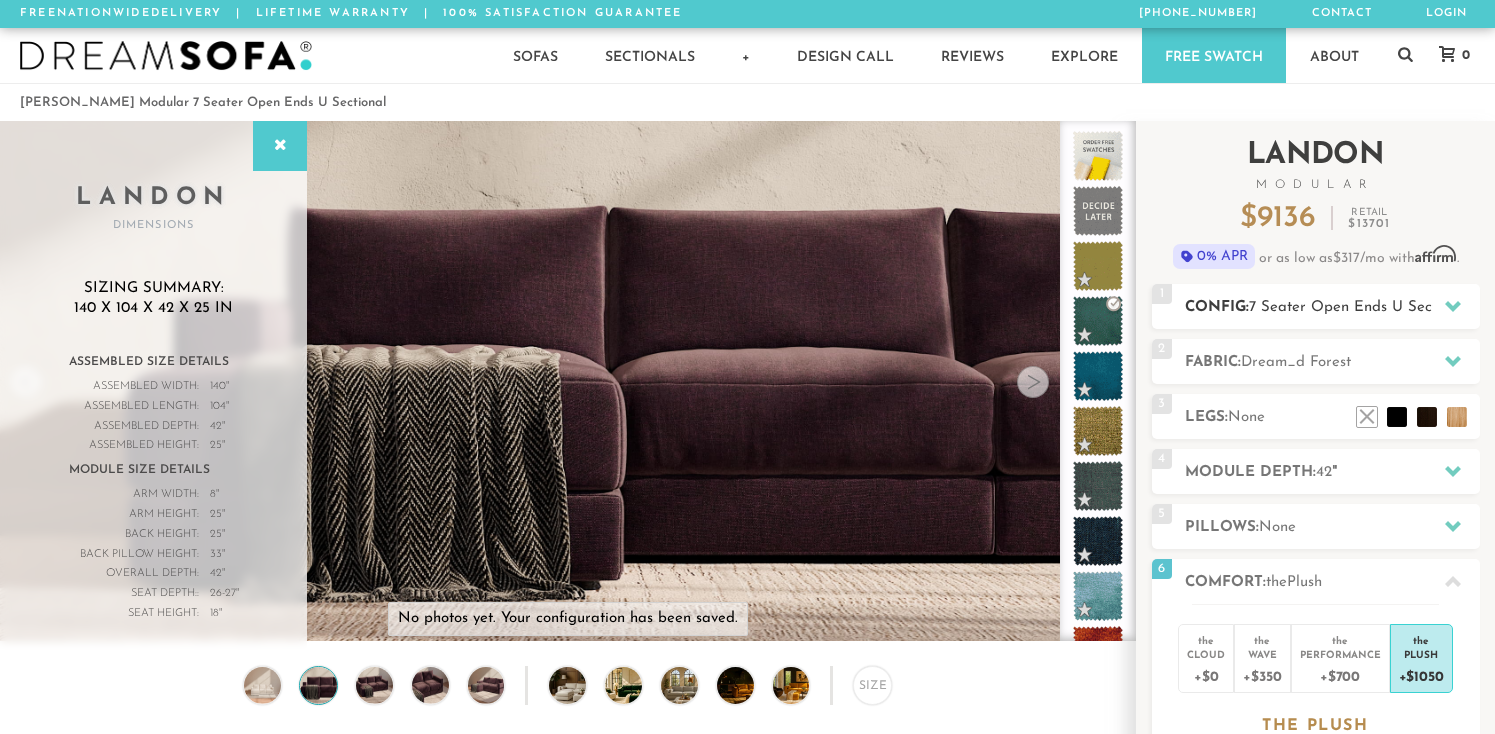 click on "Config:   7 Seater Open Ends U Sectional" at bounding box center (1332, 307) 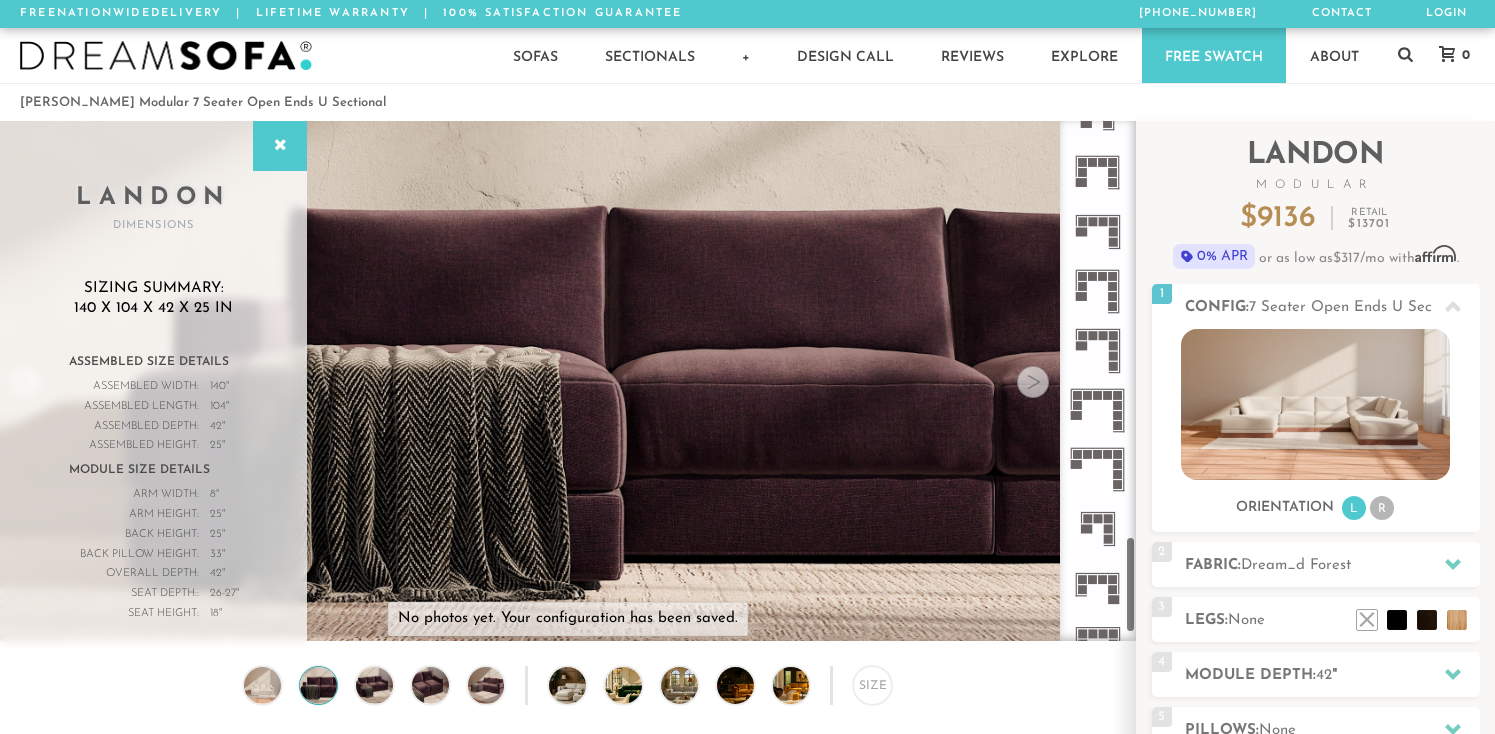 scroll, scrollTop: 2324, scrollLeft: 0, axis: vertical 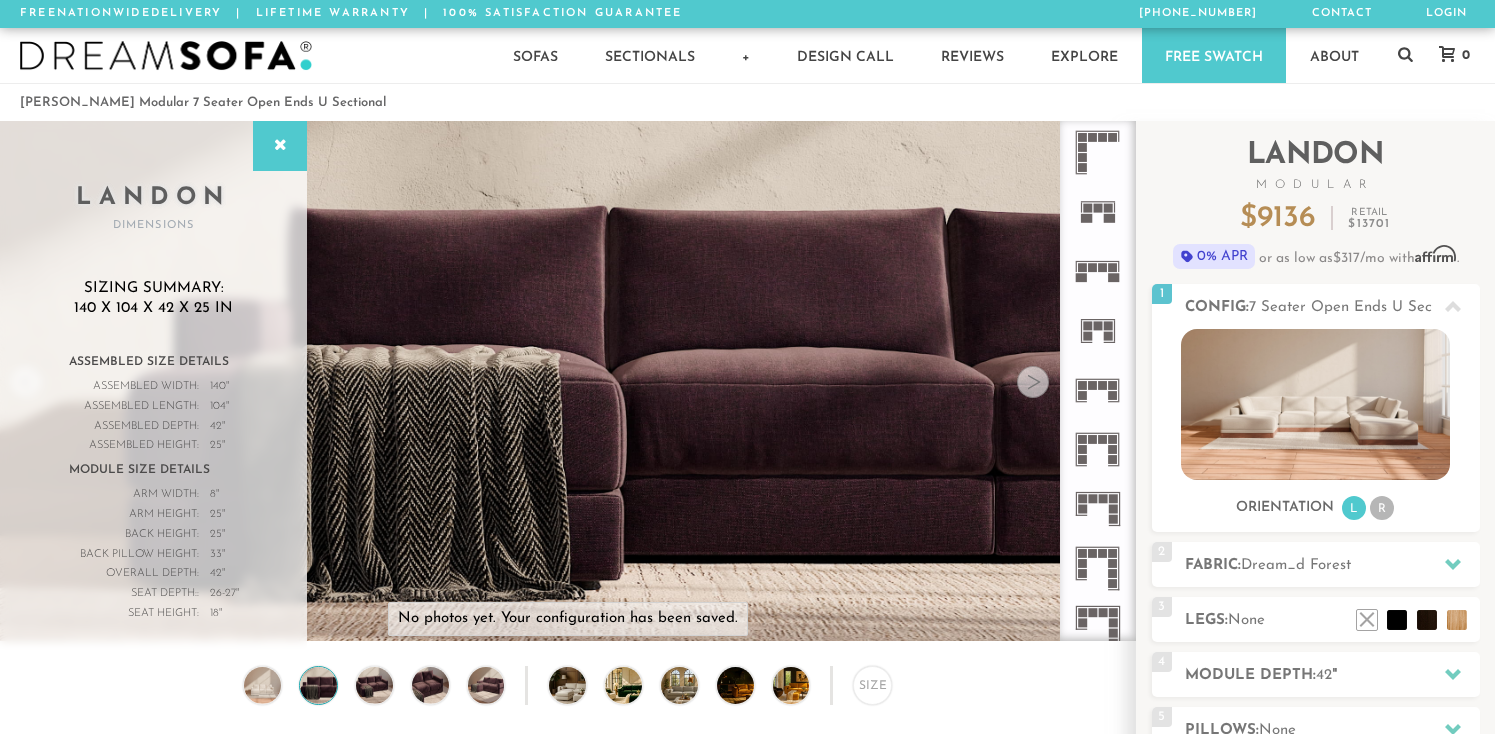 click 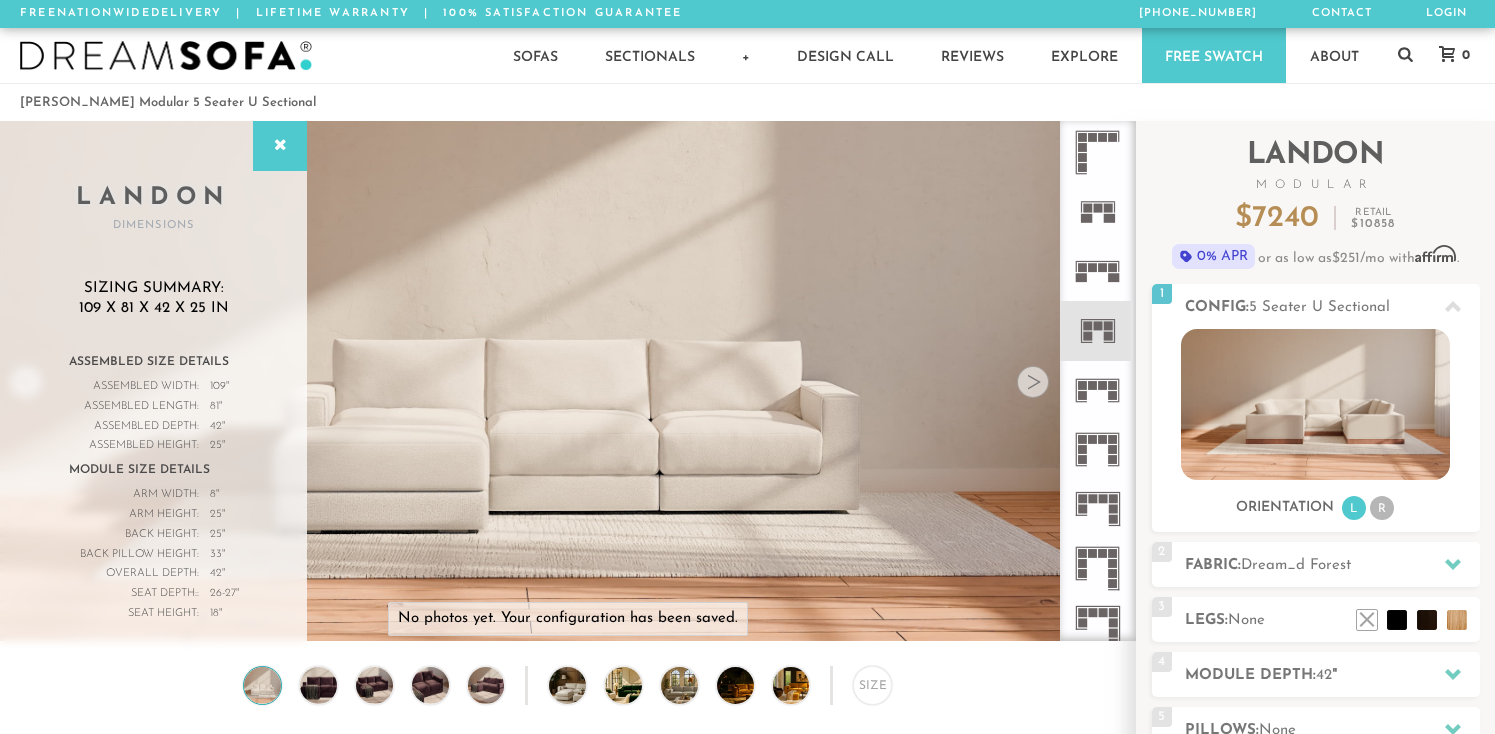 click 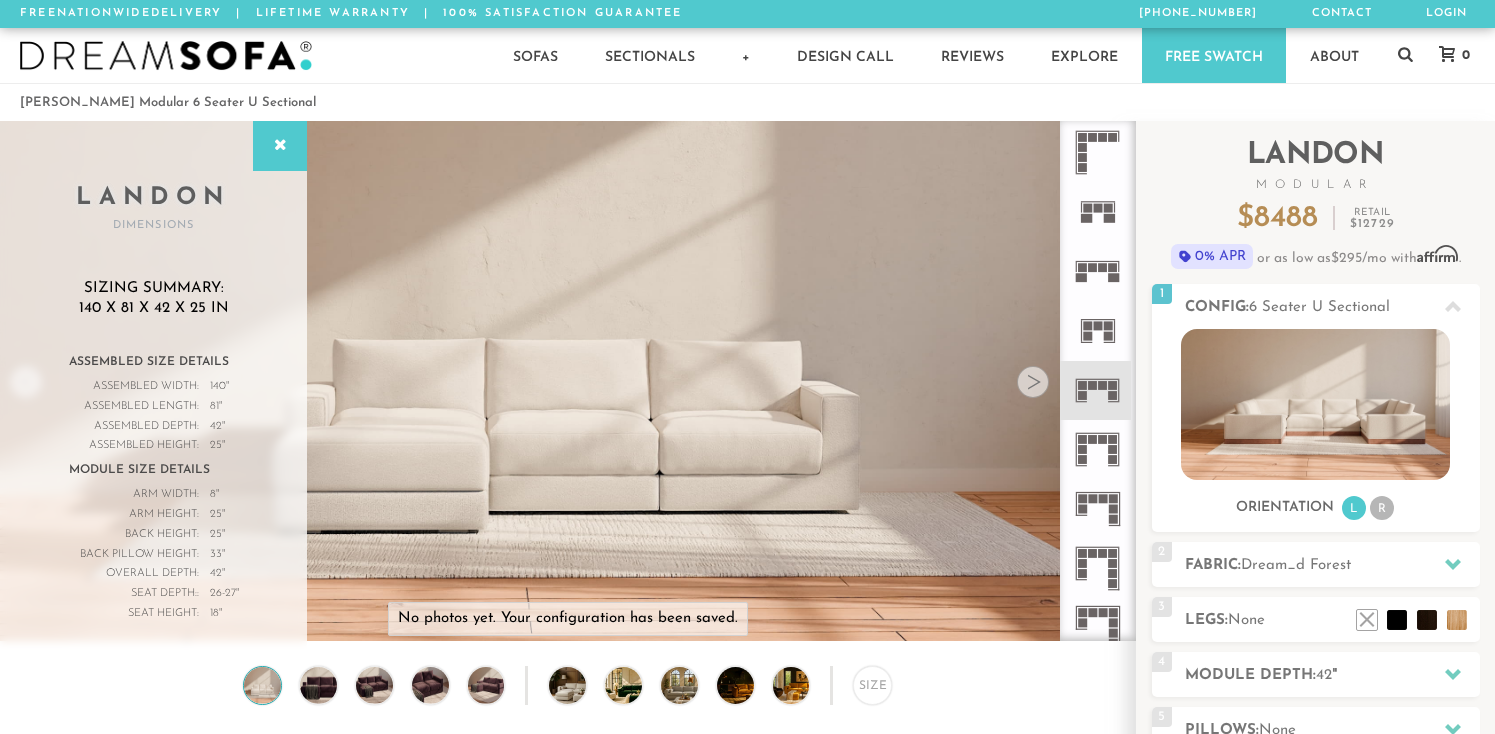 click 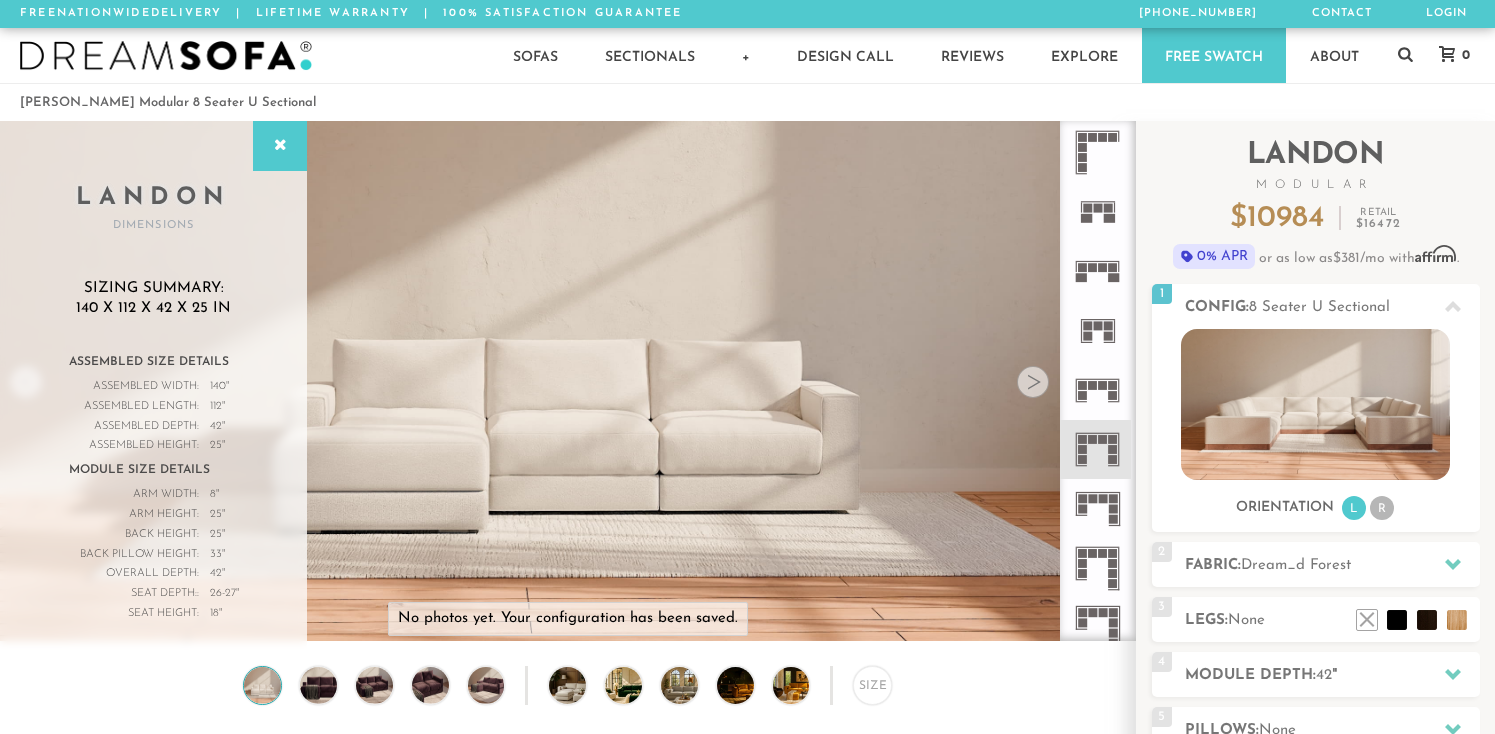 click 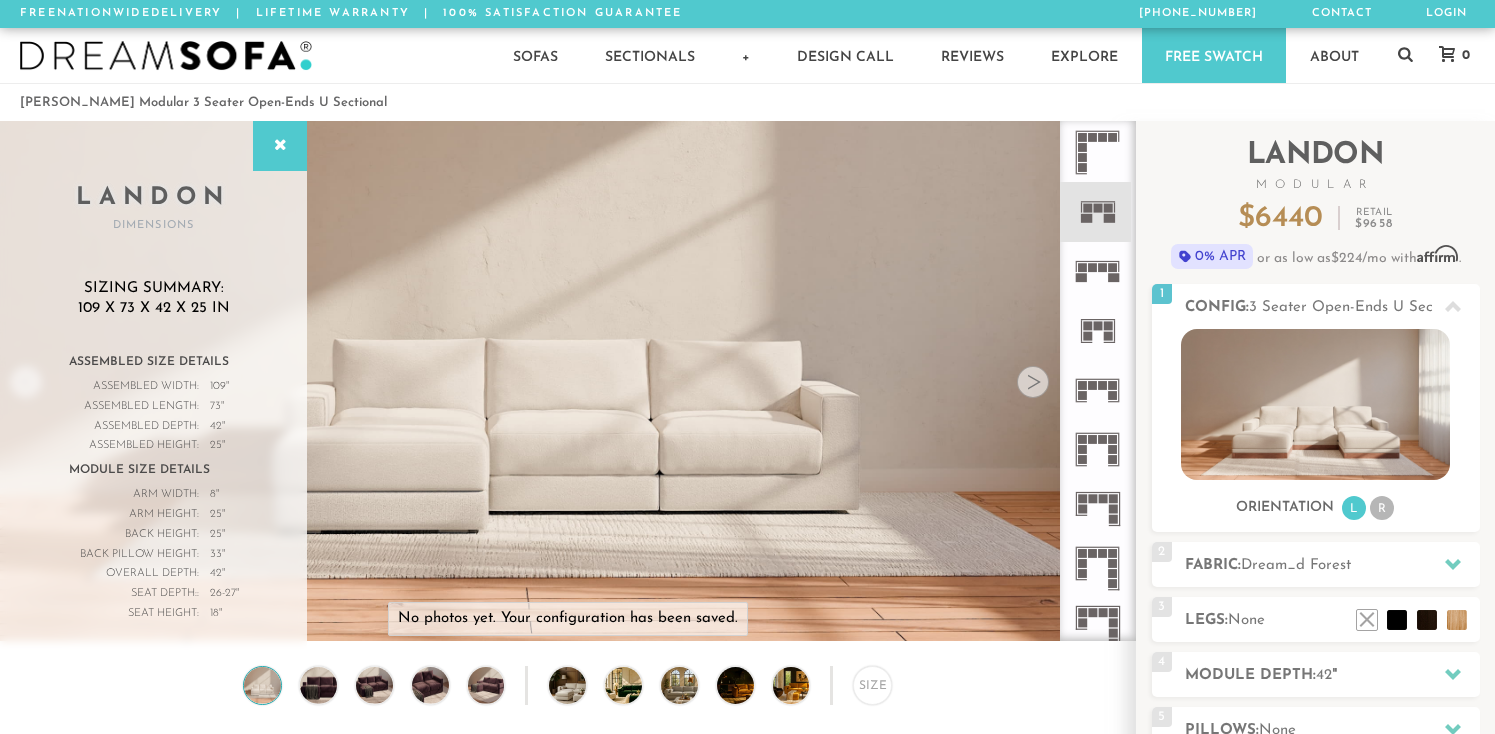 click 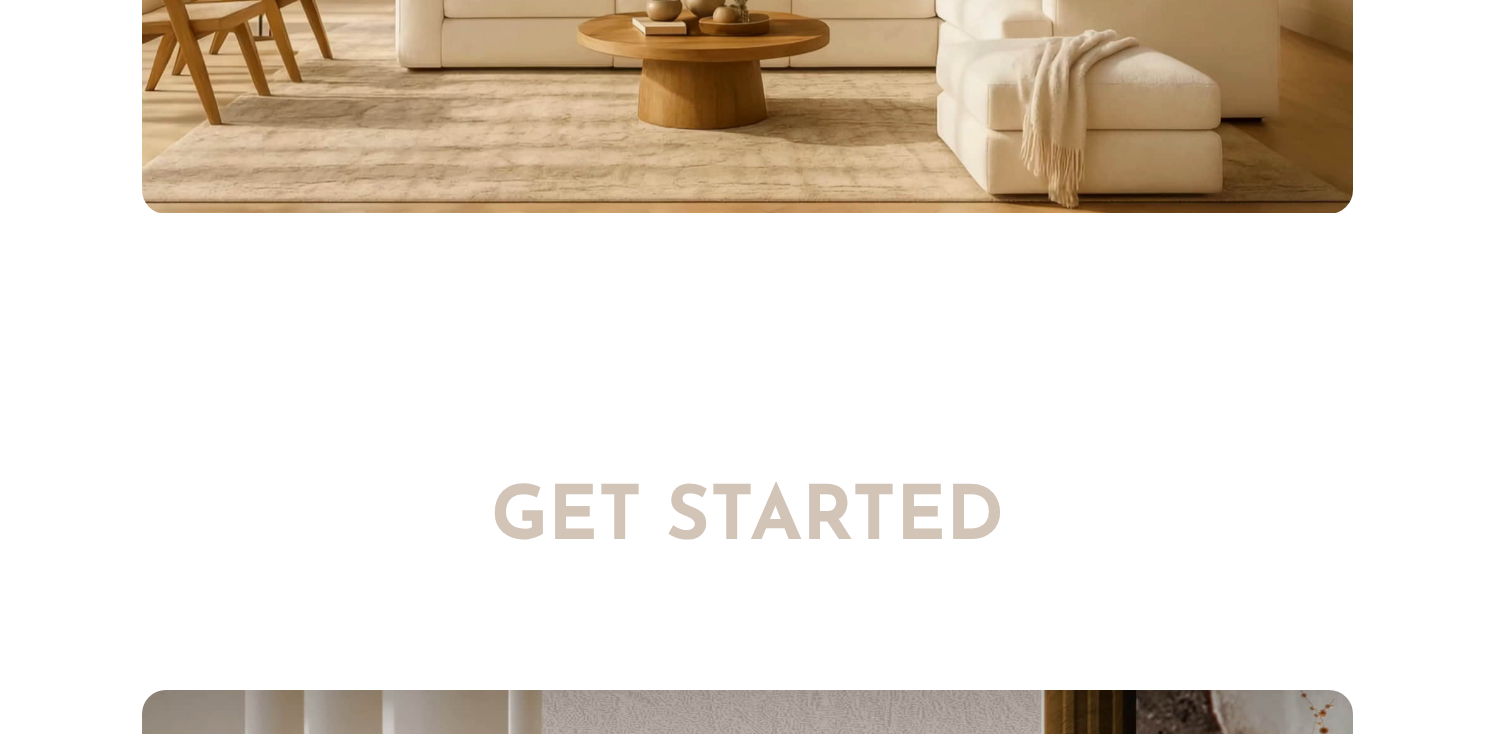 scroll, scrollTop: 4073, scrollLeft: 0, axis: vertical 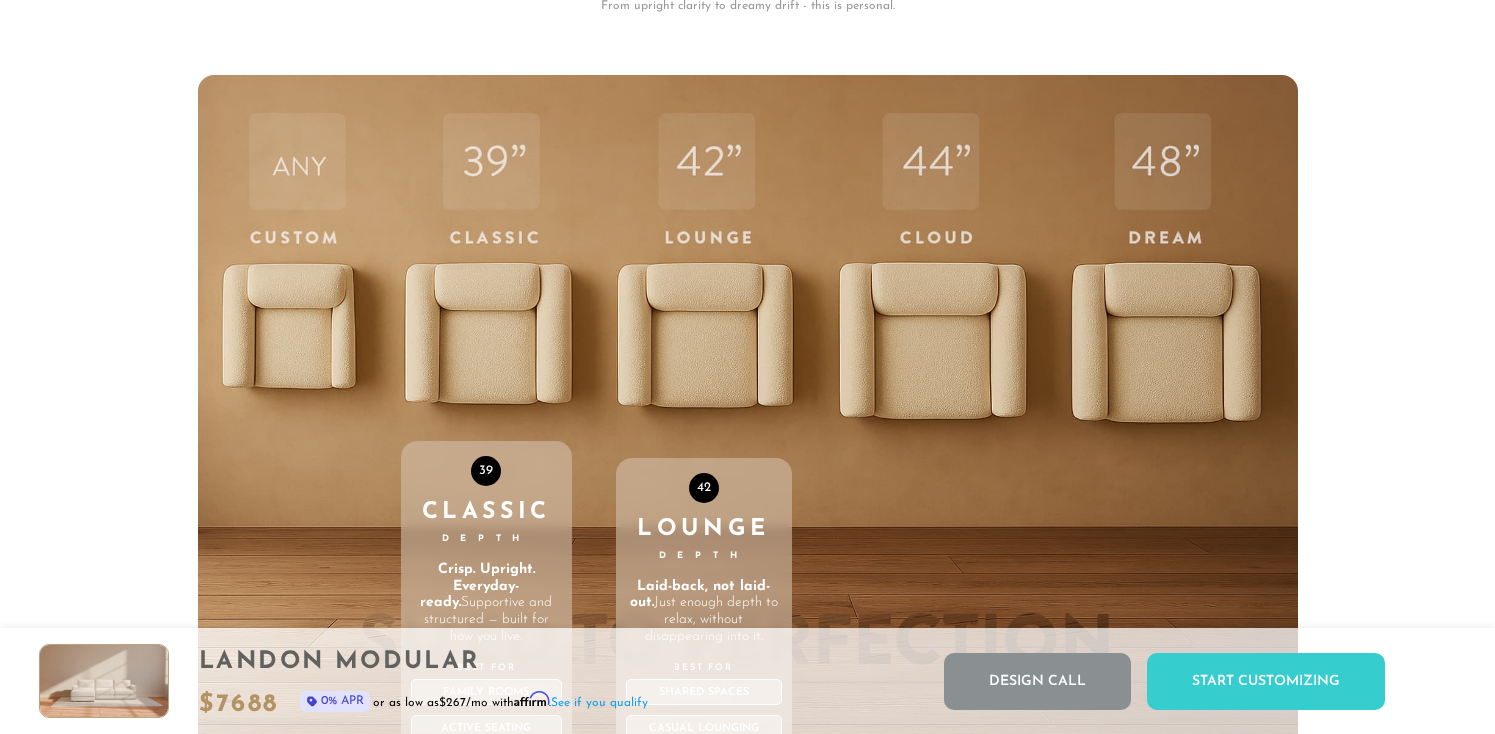 click on "42
Lounge Depth
Laid-back, not laid-out.  Just enough depth to relax, without disappearing into it.
Best For Shared Spaces Casual Lounging Movie Nights
Lounging Comfort
Posture Support
Versatility" at bounding box center [704, 500] 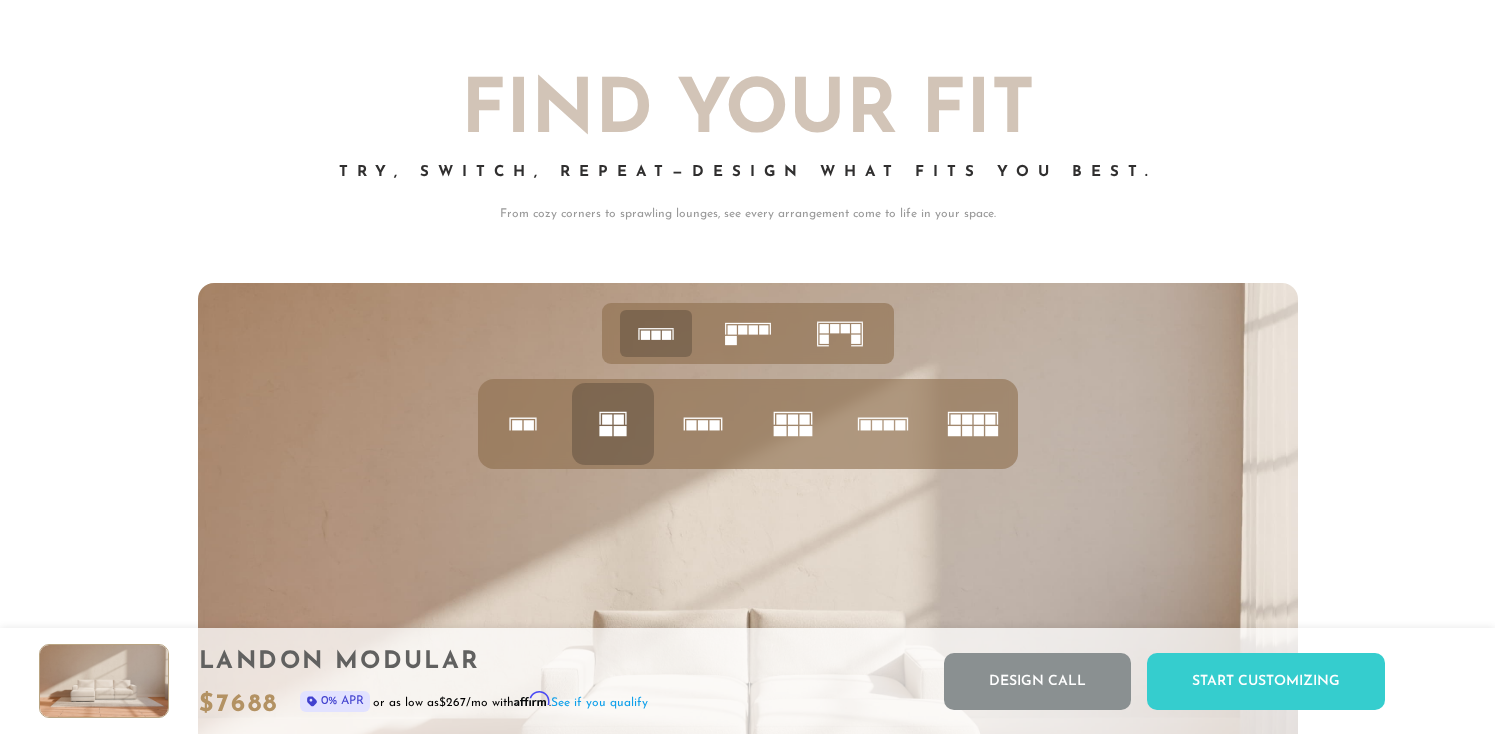 scroll, scrollTop: 7636, scrollLeft: 0, axis: vertical 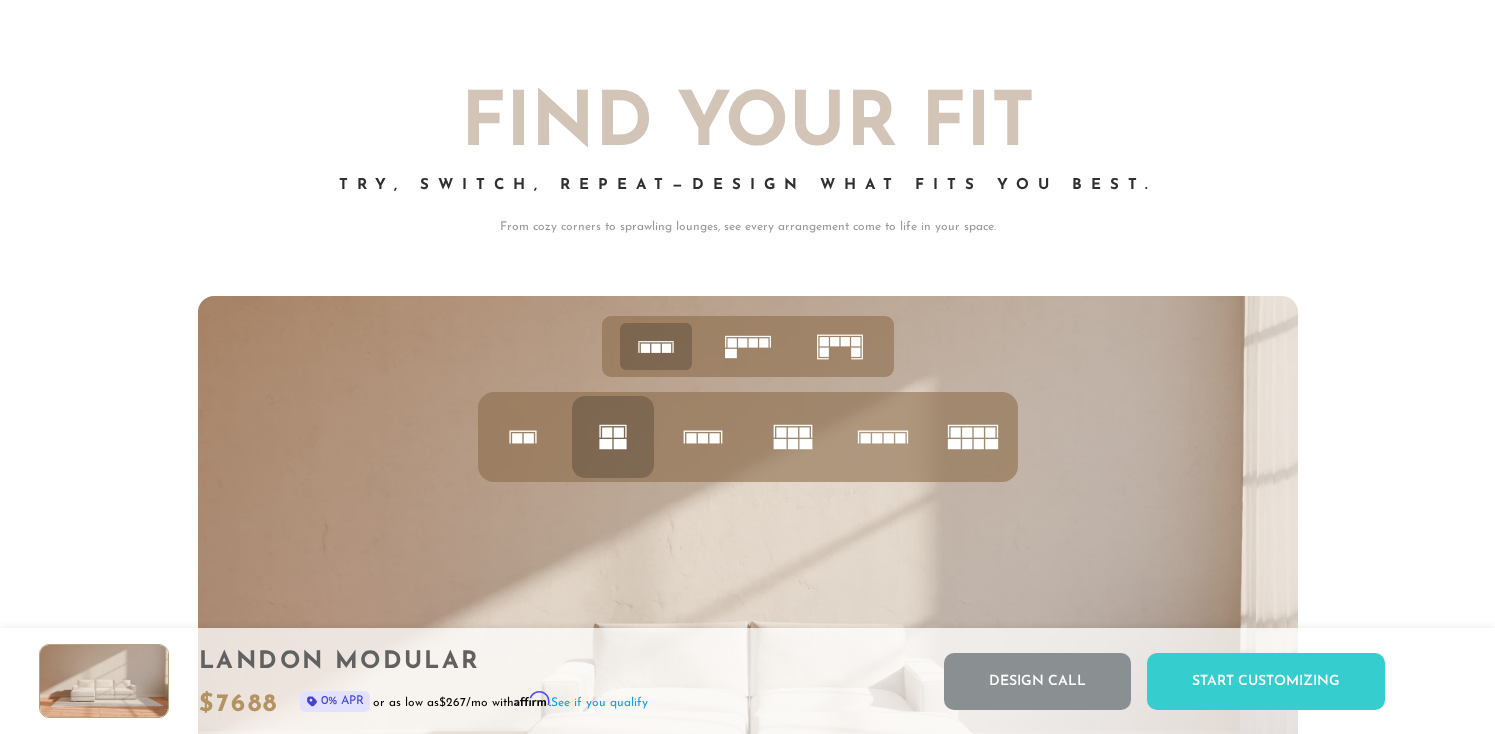 click 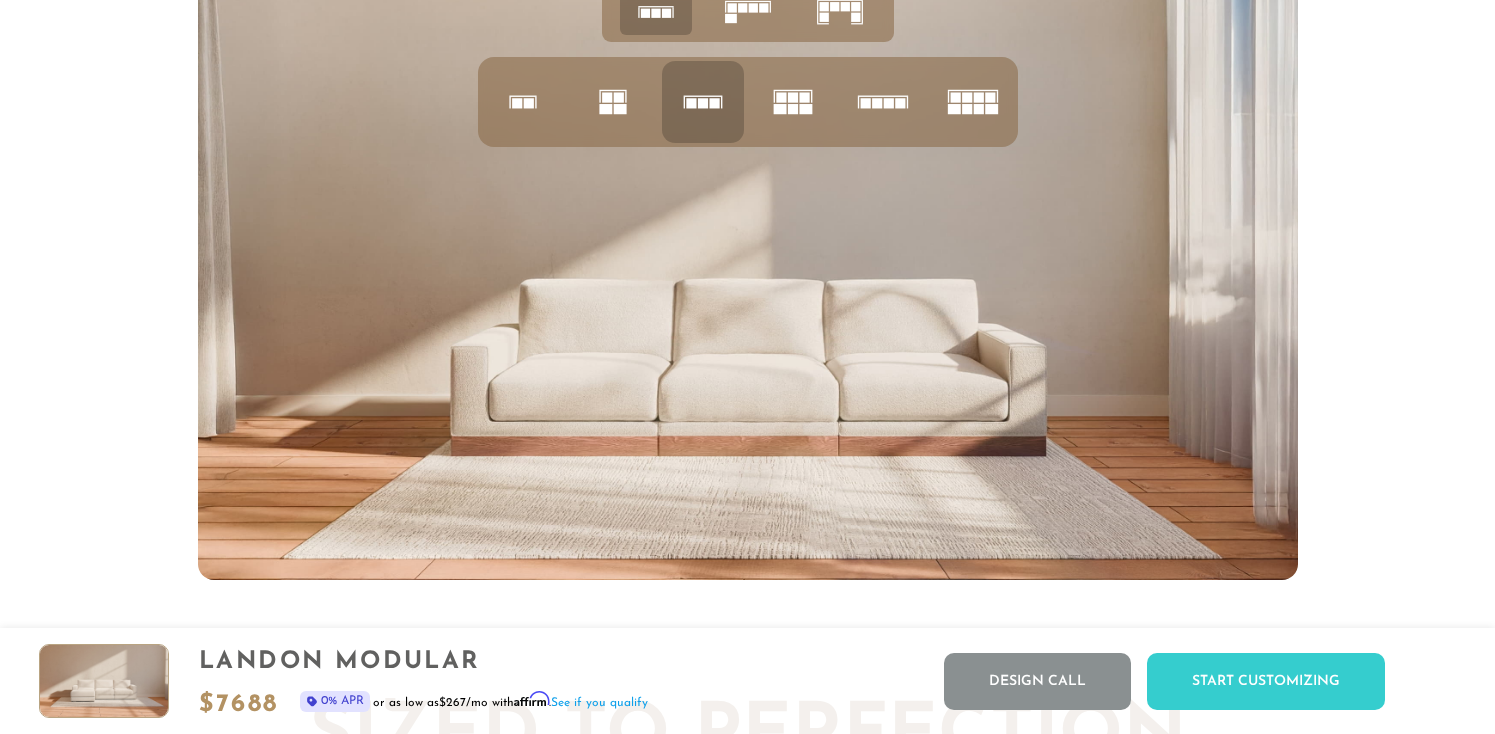 scroll, scrollTop: 7966, scrollLeft: 0, axis: vertical 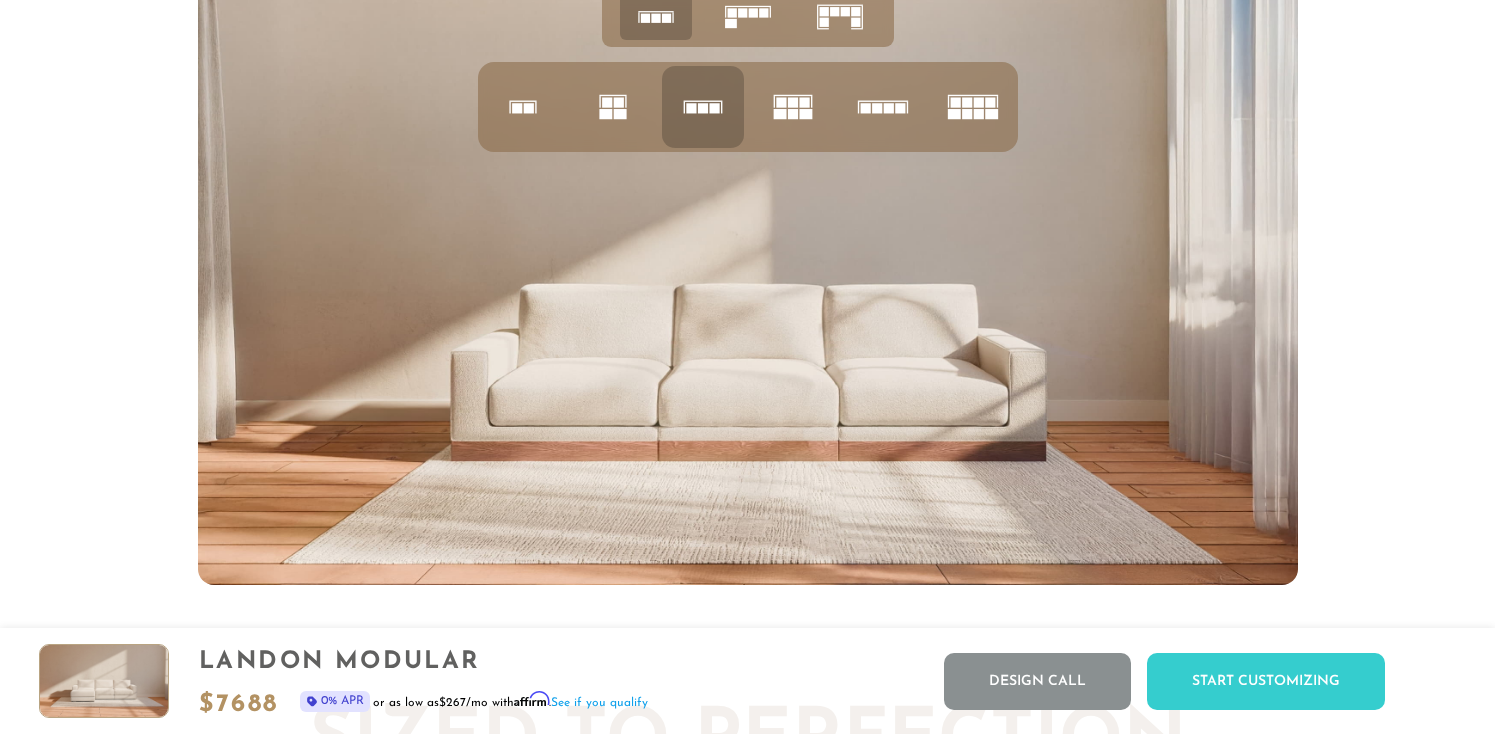 click 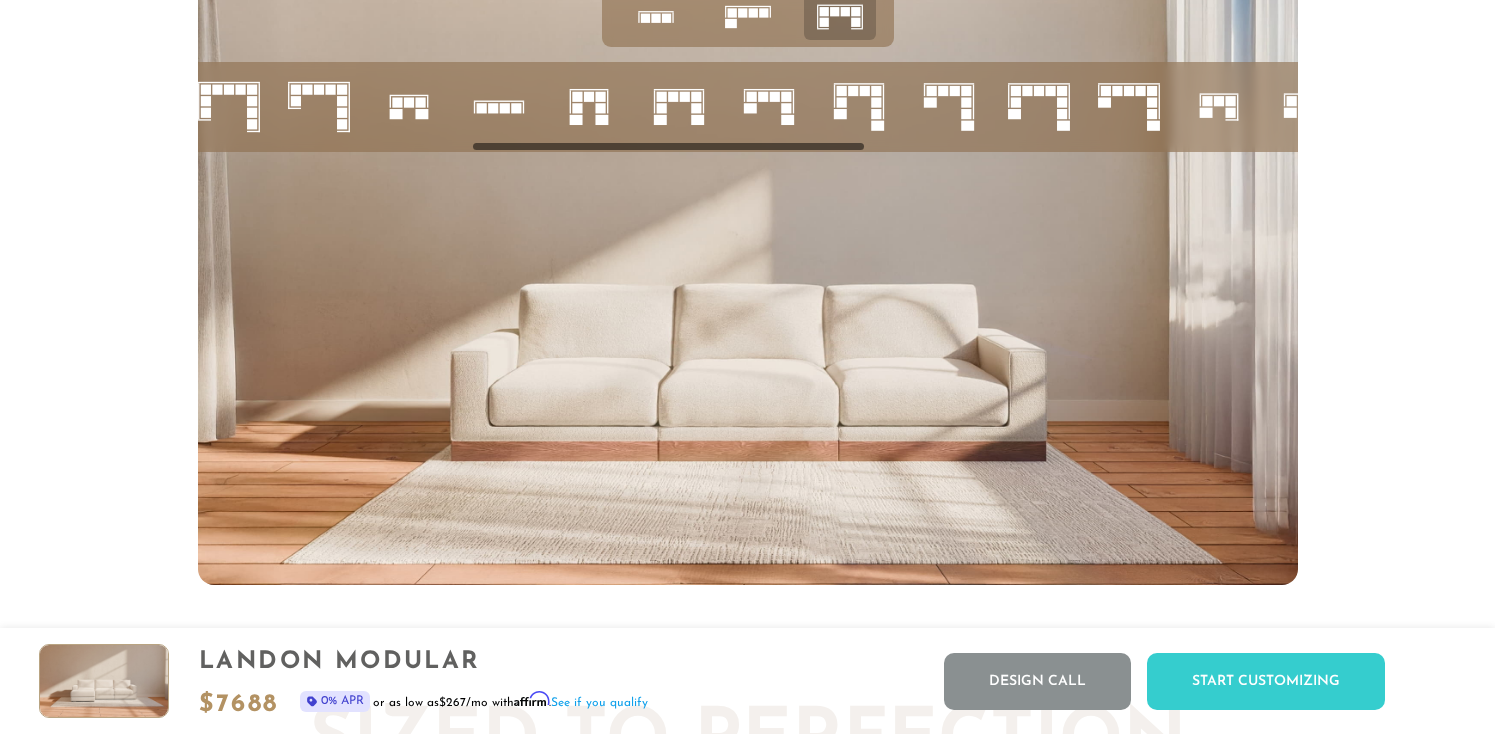 scroll, scrollTop: 0, scrollLeft: 759, axis: horizontal 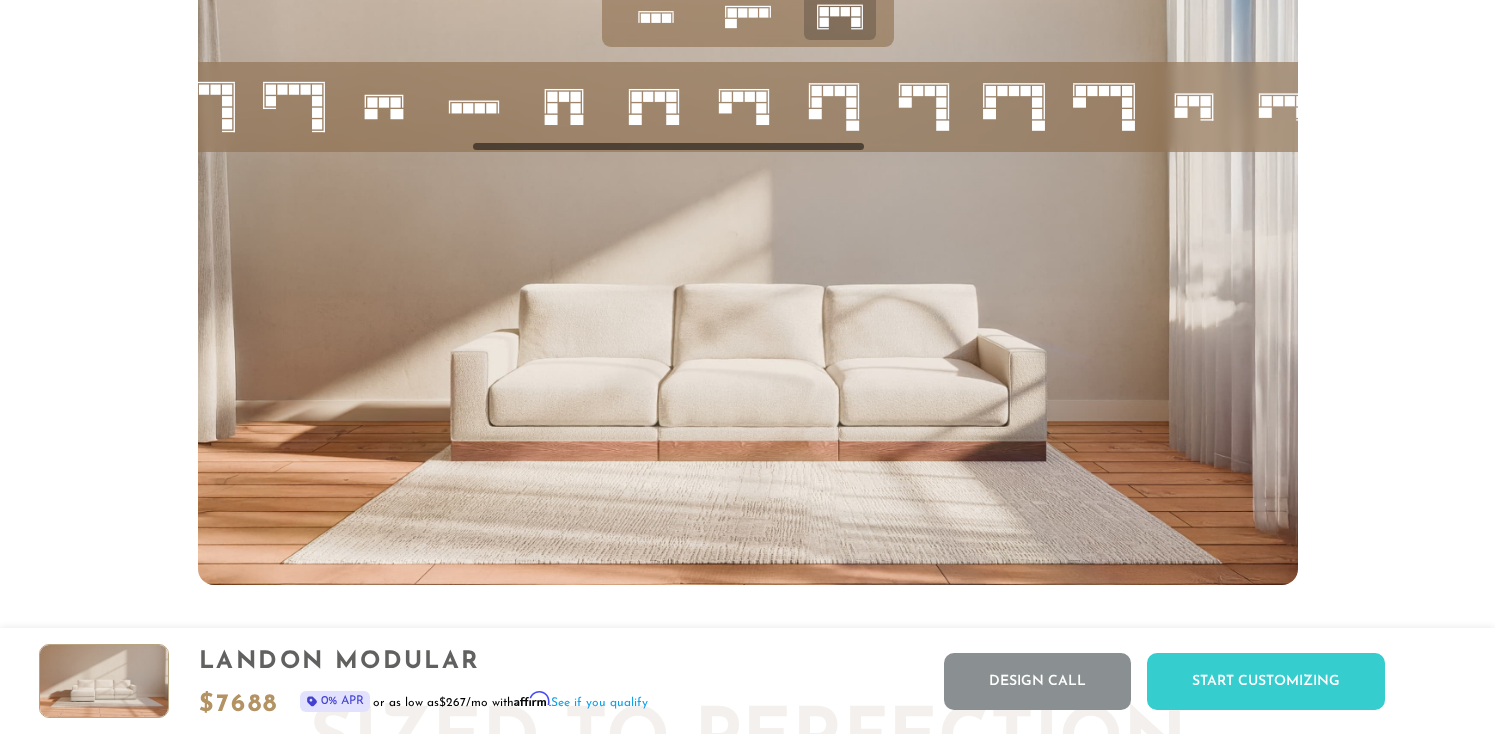 drag, startPoint x: 559, startPoint y: 153, endPoint x: 832, endPoint y: 158, distance: 273.04578 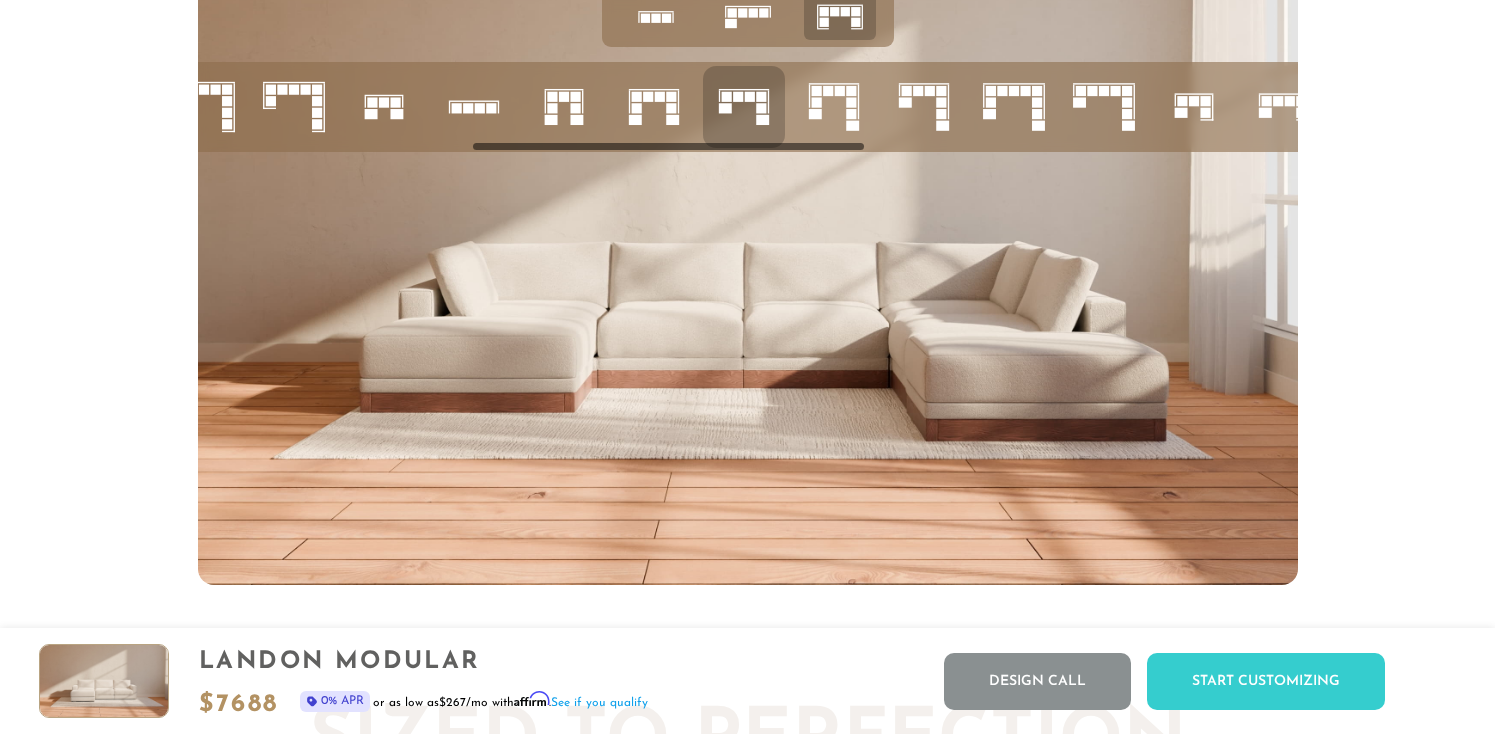 click at bounding box center (748, 275) 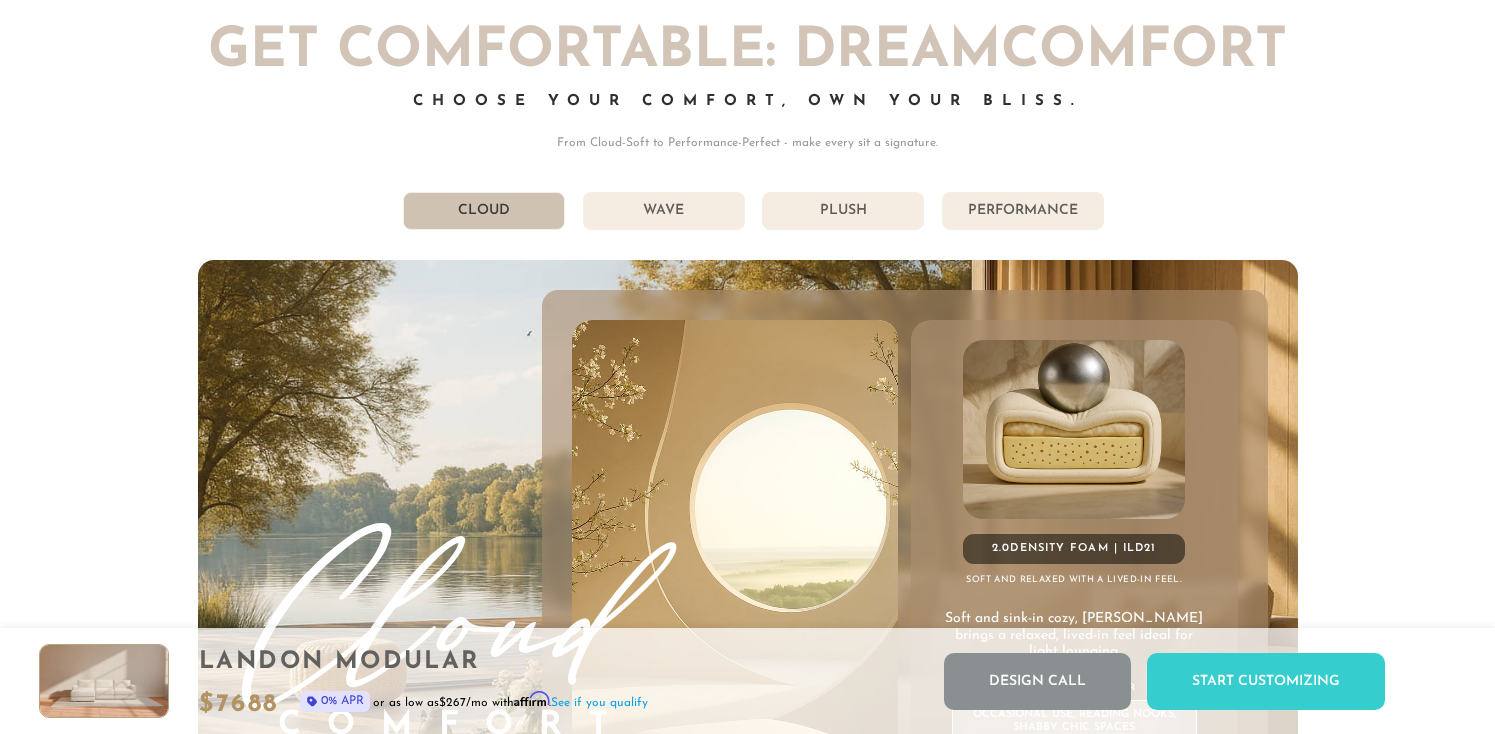 scroll, scrollTop: 10628, scrollLeft: 0, axis: vertical 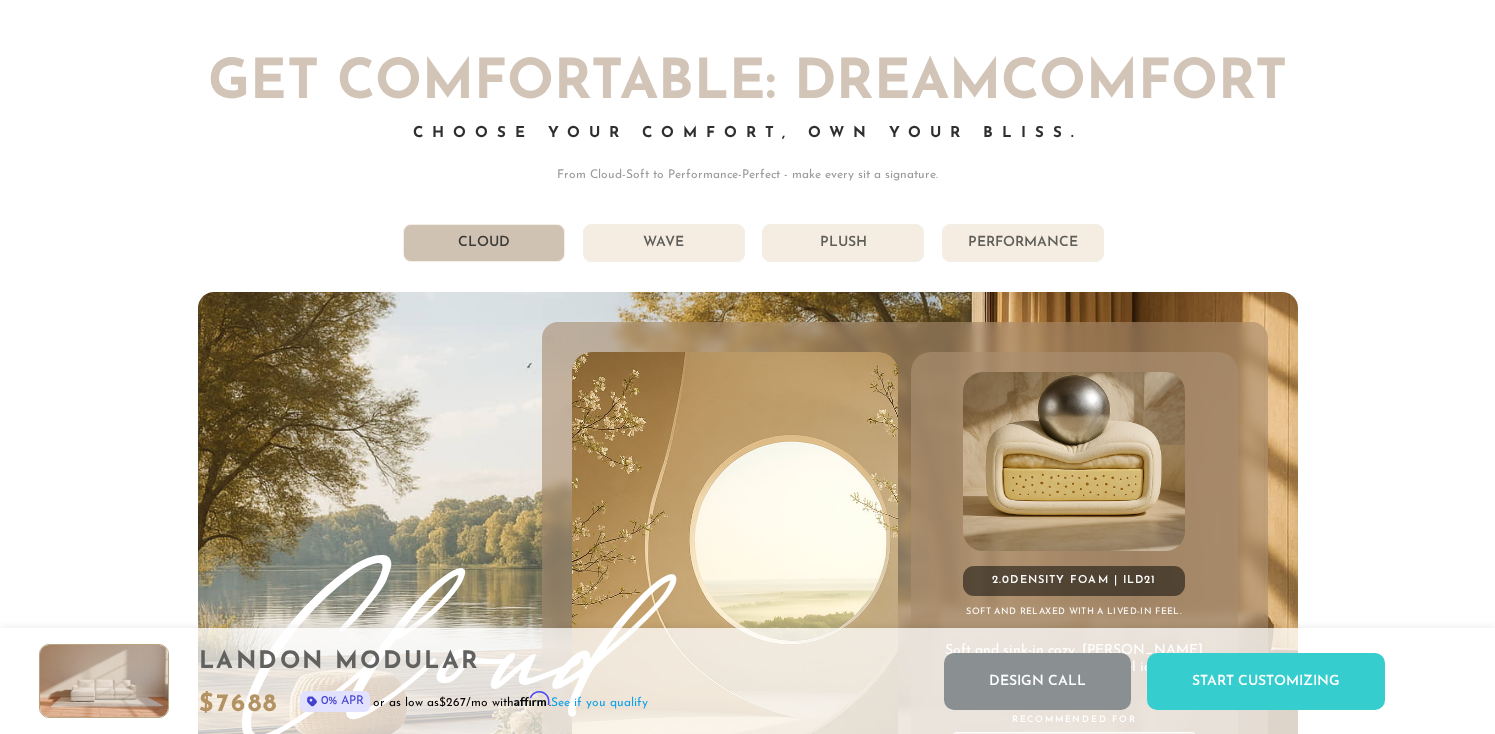 click on "Performance" at bounding box center [1023, 243] 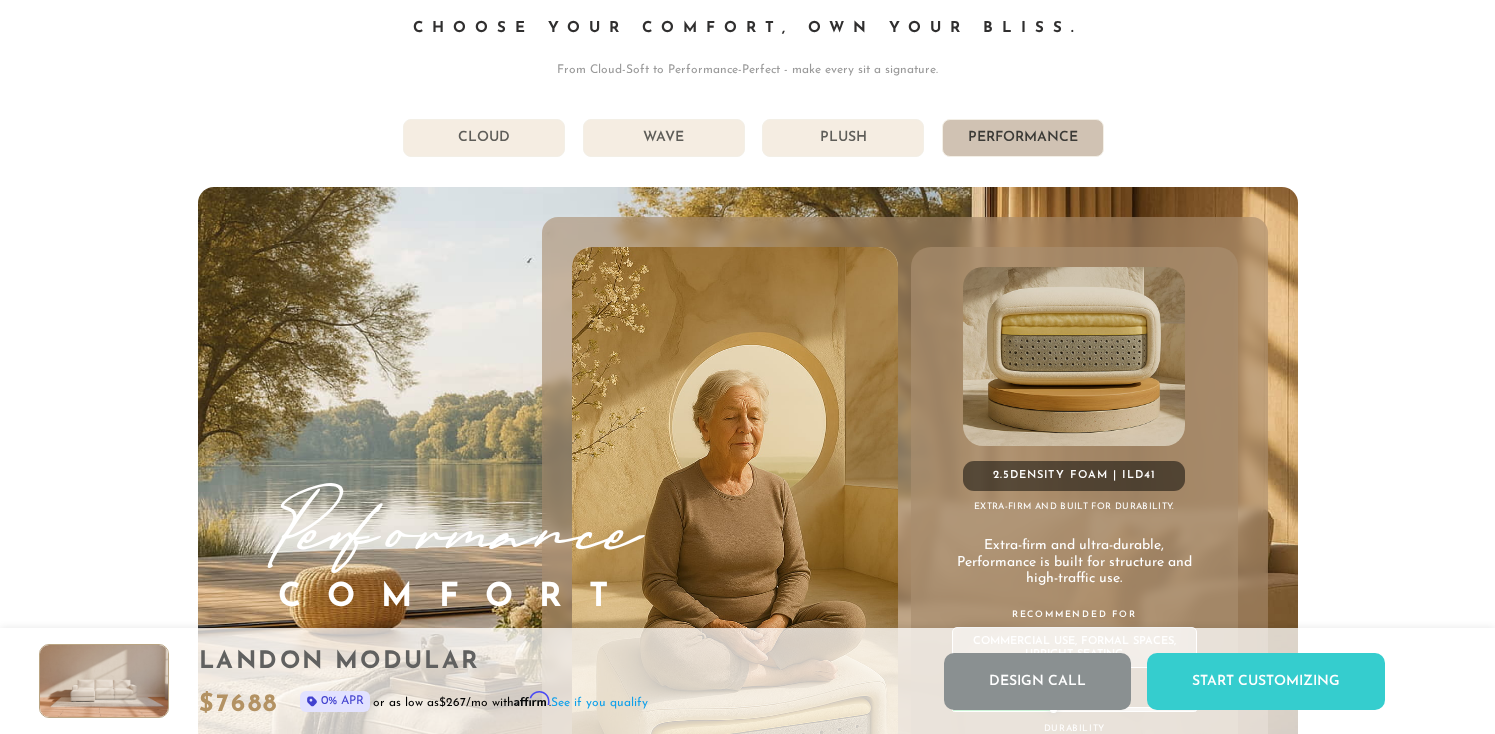 scroll, scrollTop: 10715, scrollLeft: 0, axis: vertical 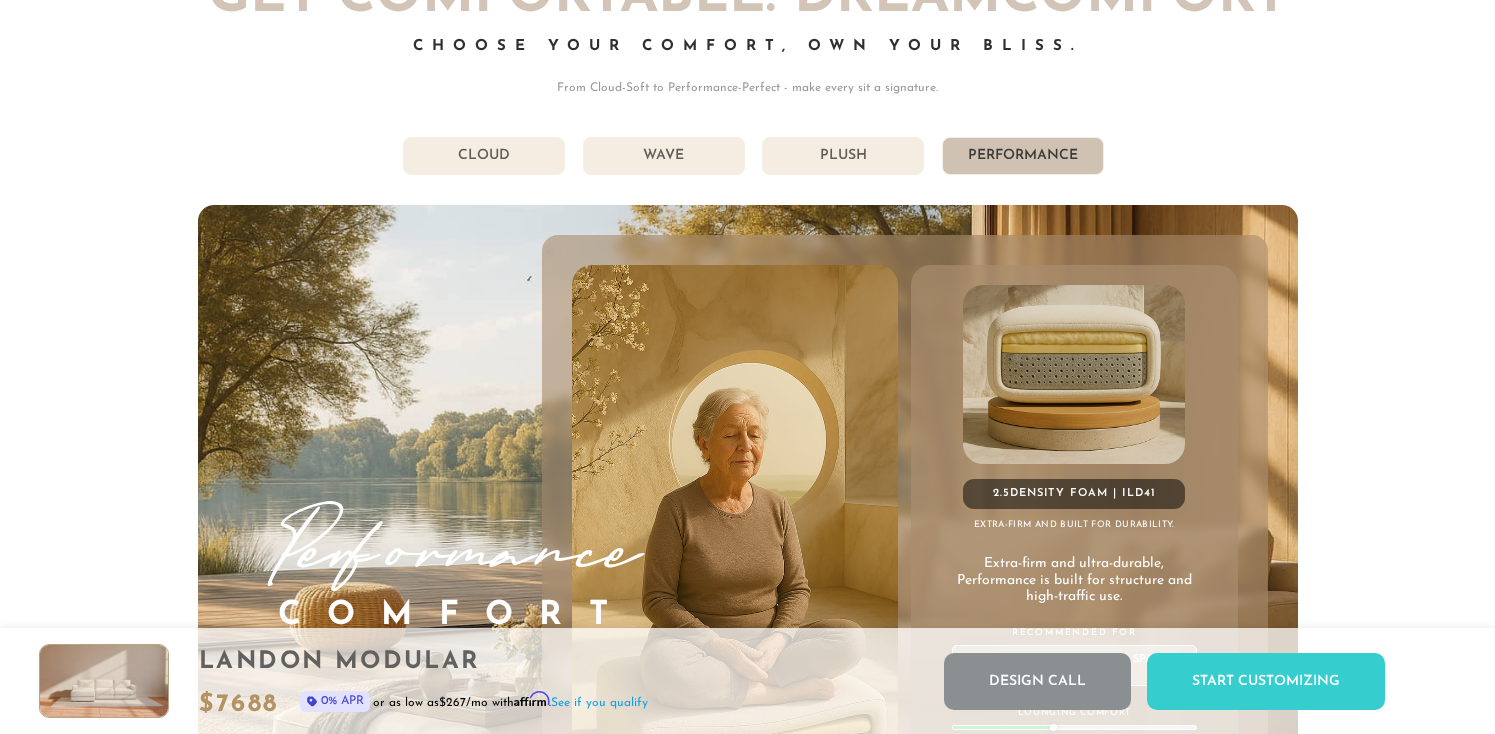 click on "Plush" at bounding box center [843, 156] 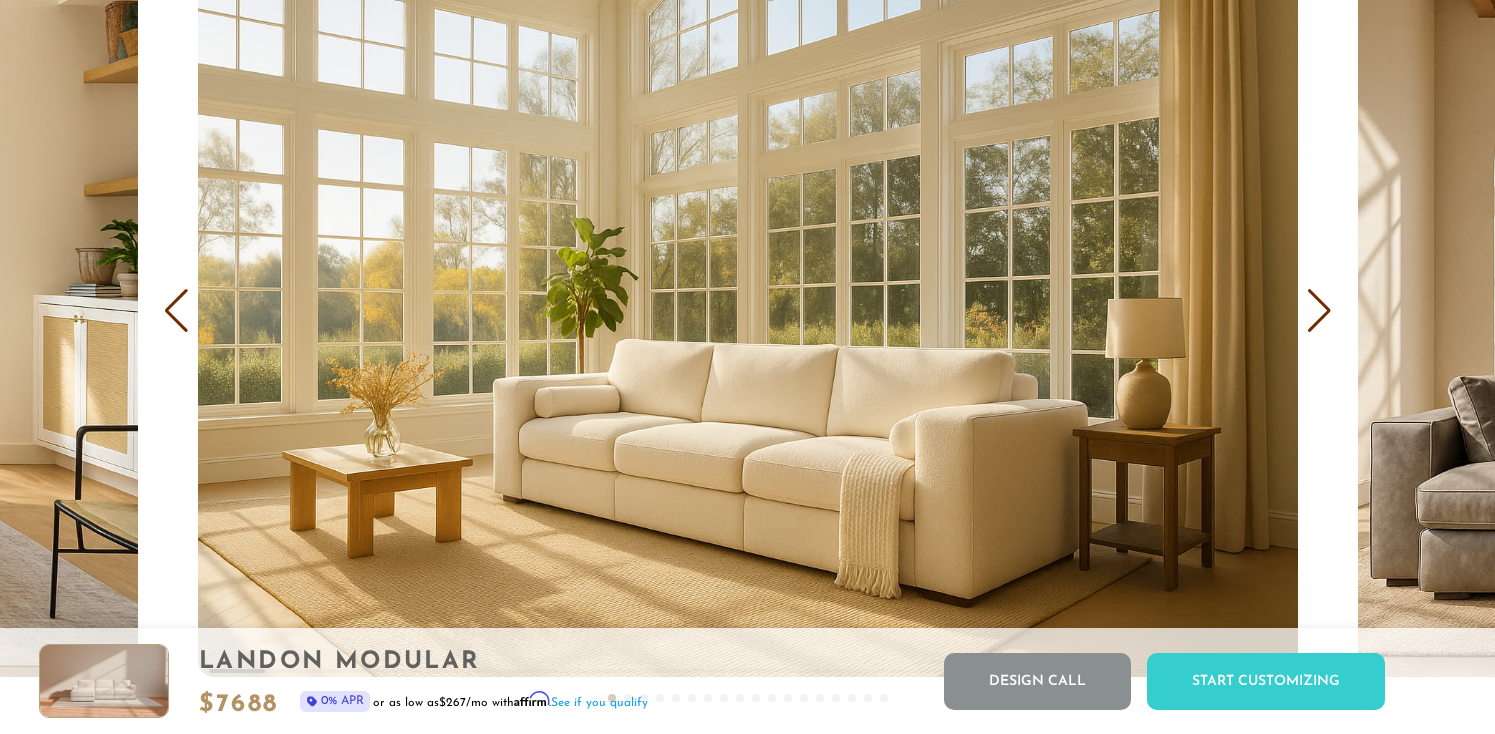 scroll, scrollTop: 12116, scrollLeft: 0, axis: vertical 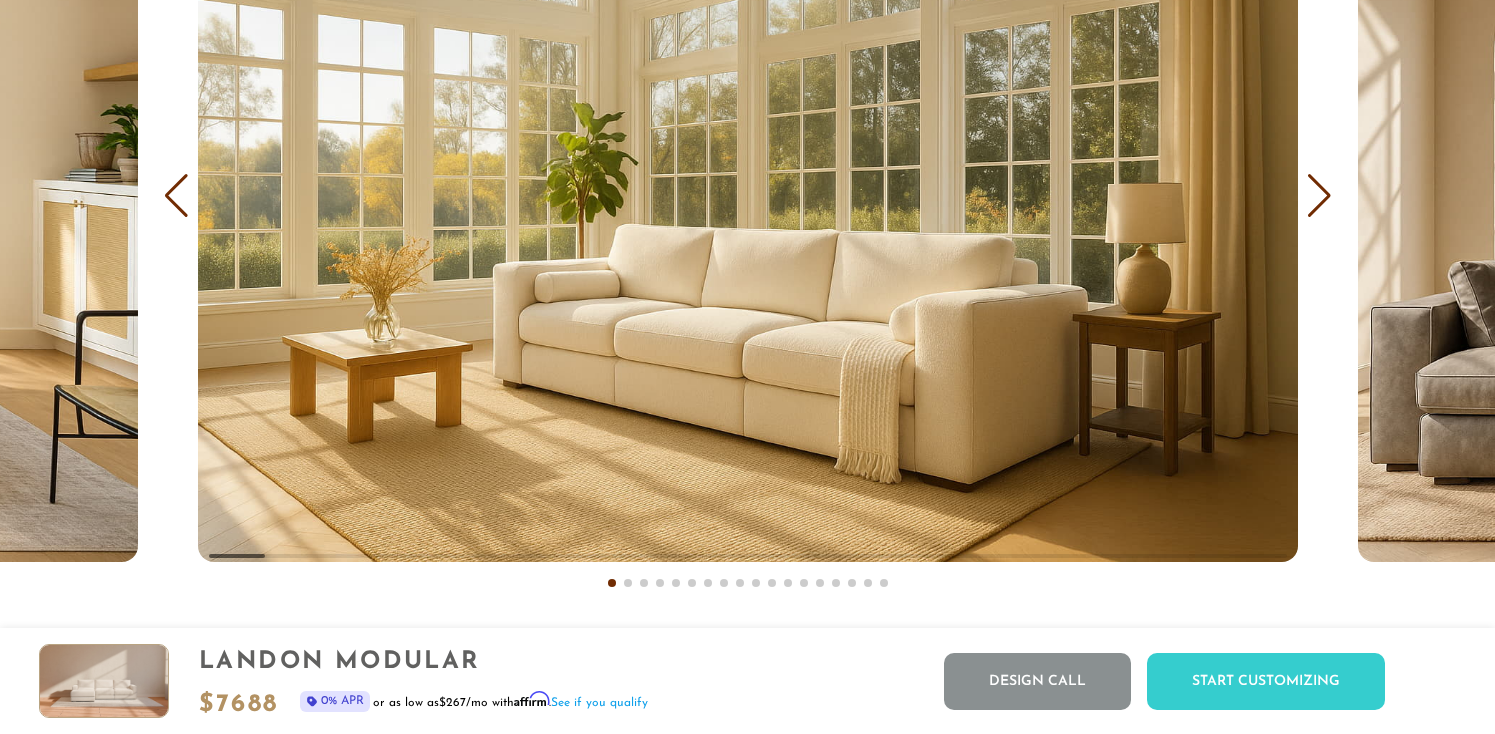 click at bounding box center (1319, 196) 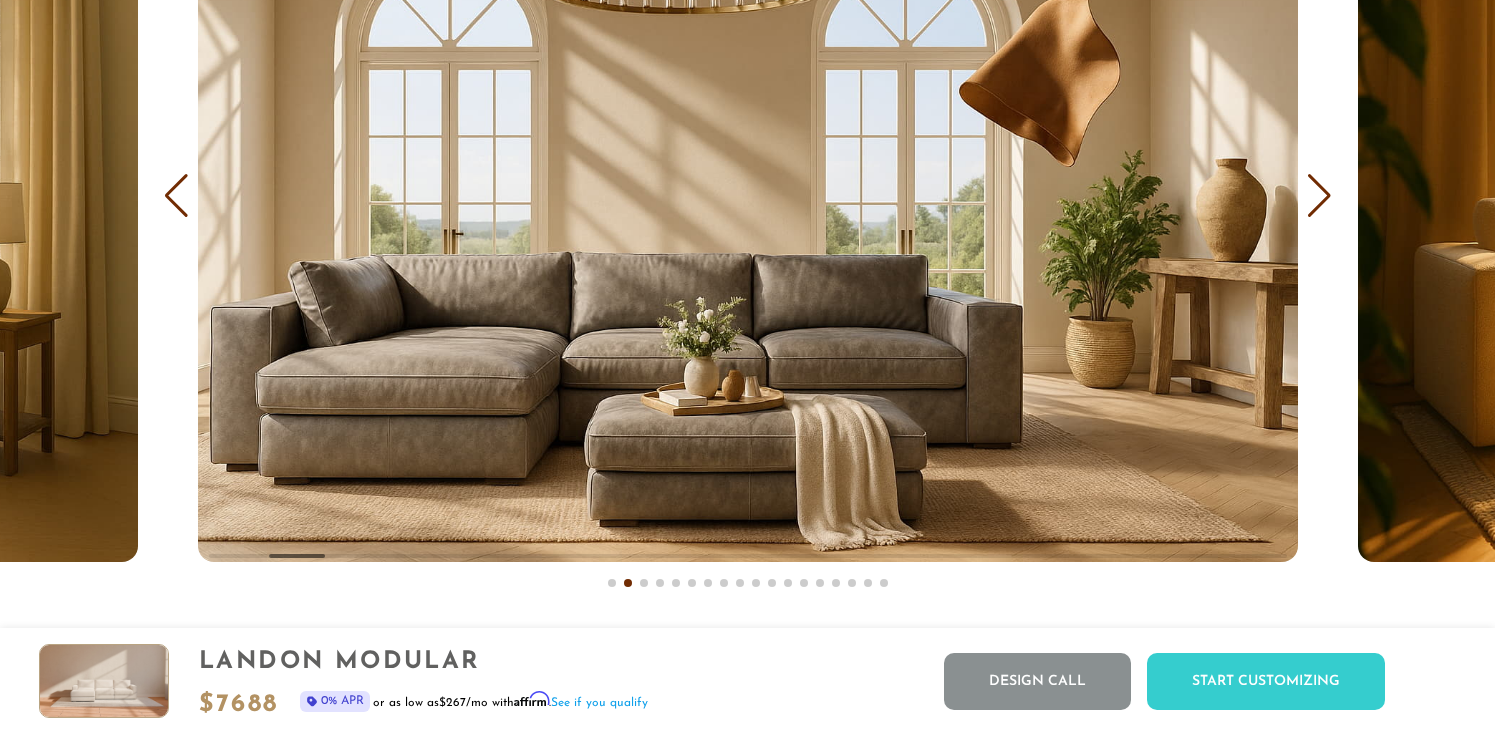 click at bounding box center [1319, 196] 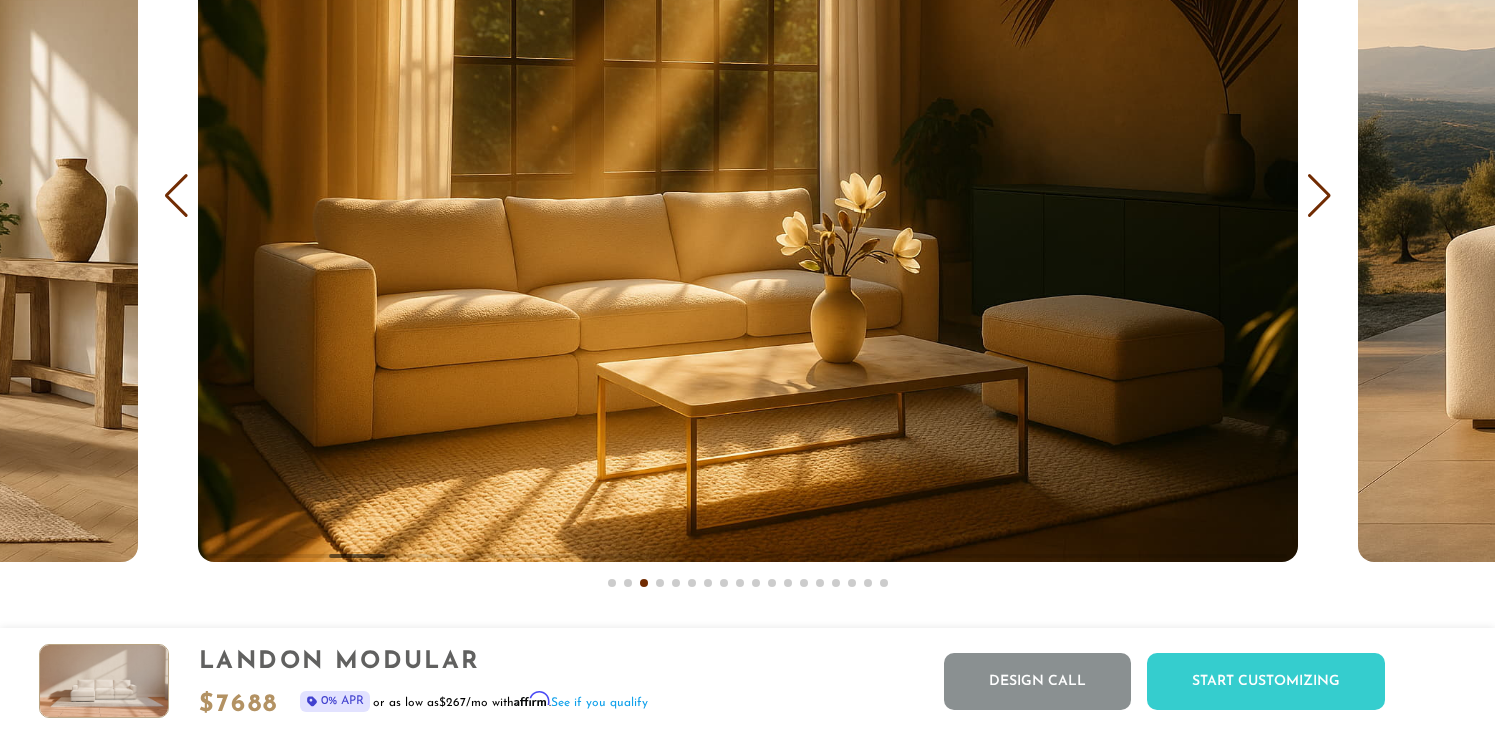 click at bounding box center (1319, 196) 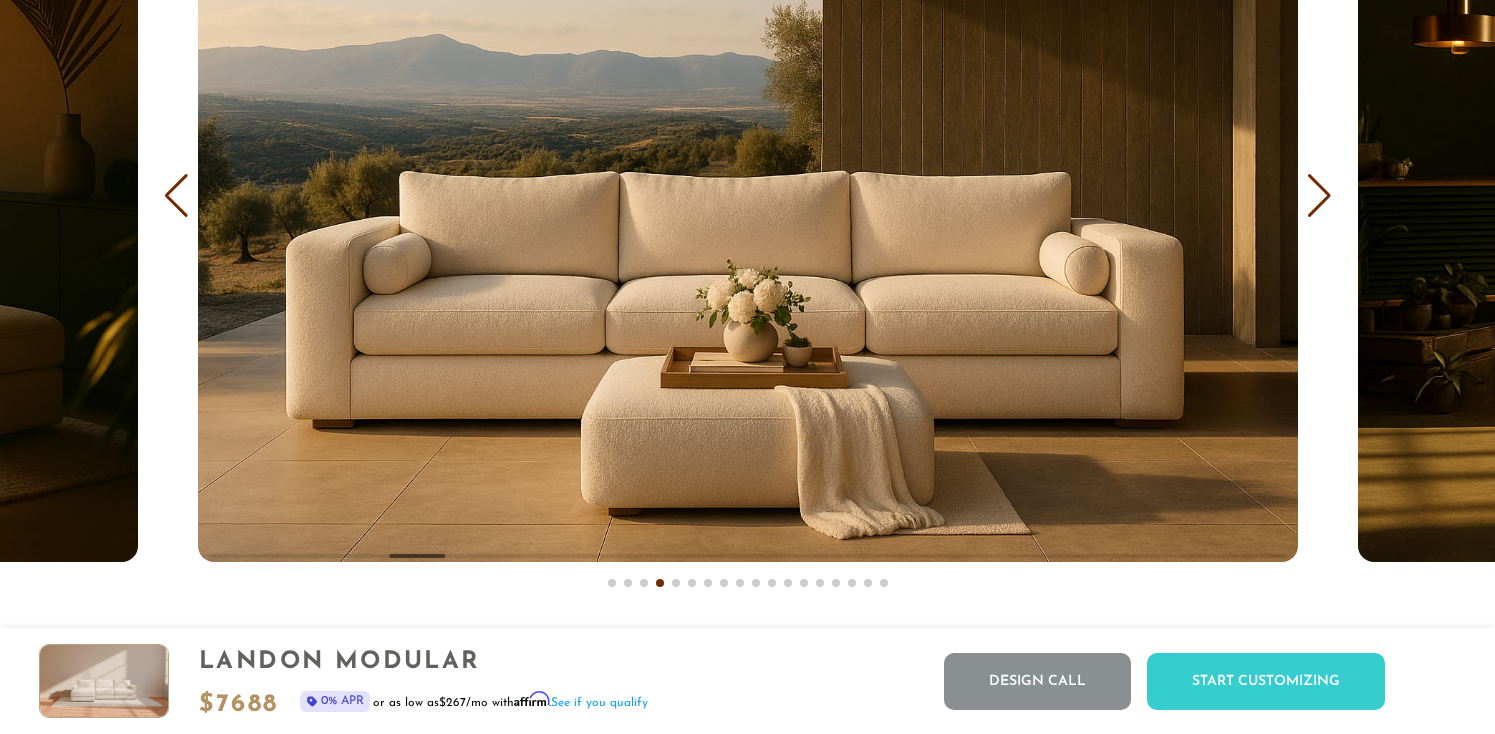 click at bounding box center [1319, 196] 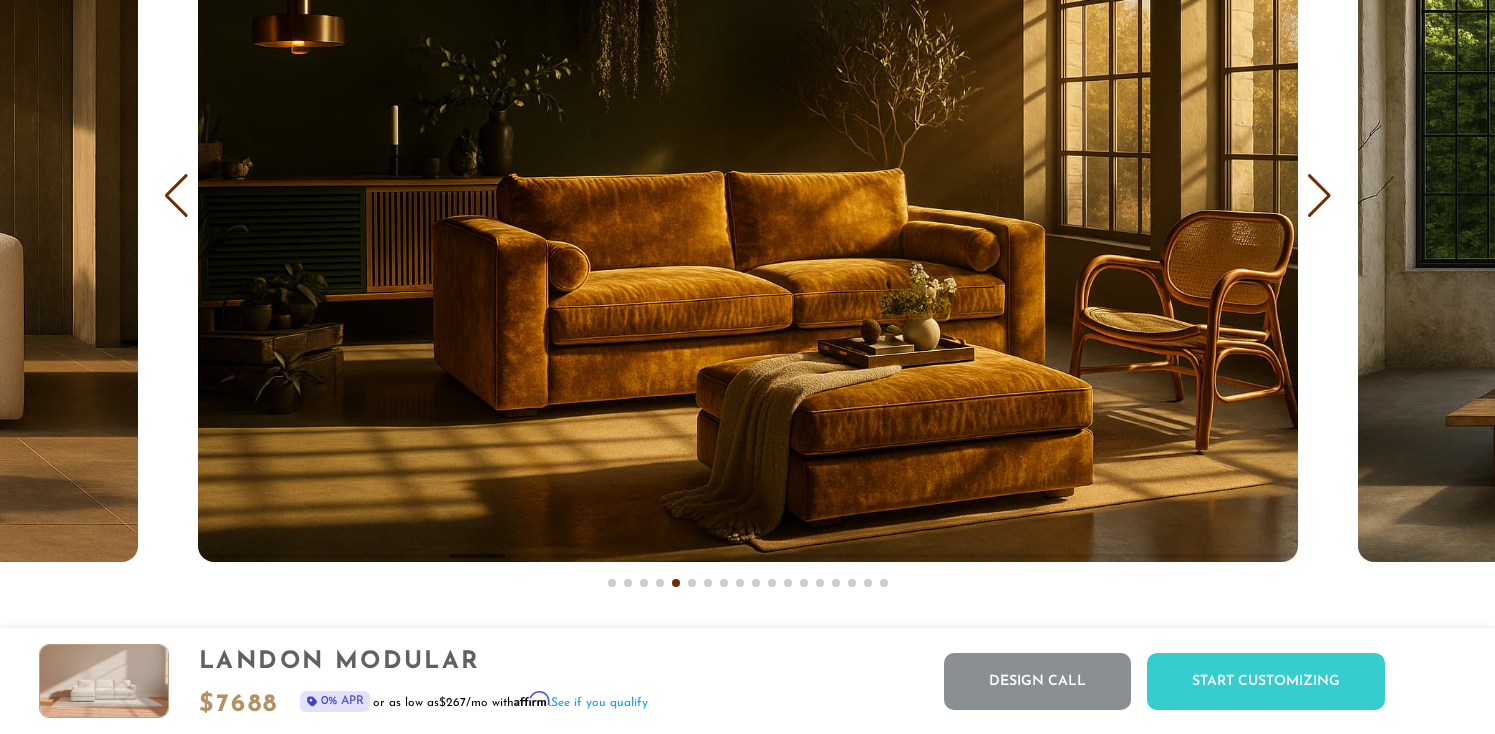click at bounding box center (1319, 196) 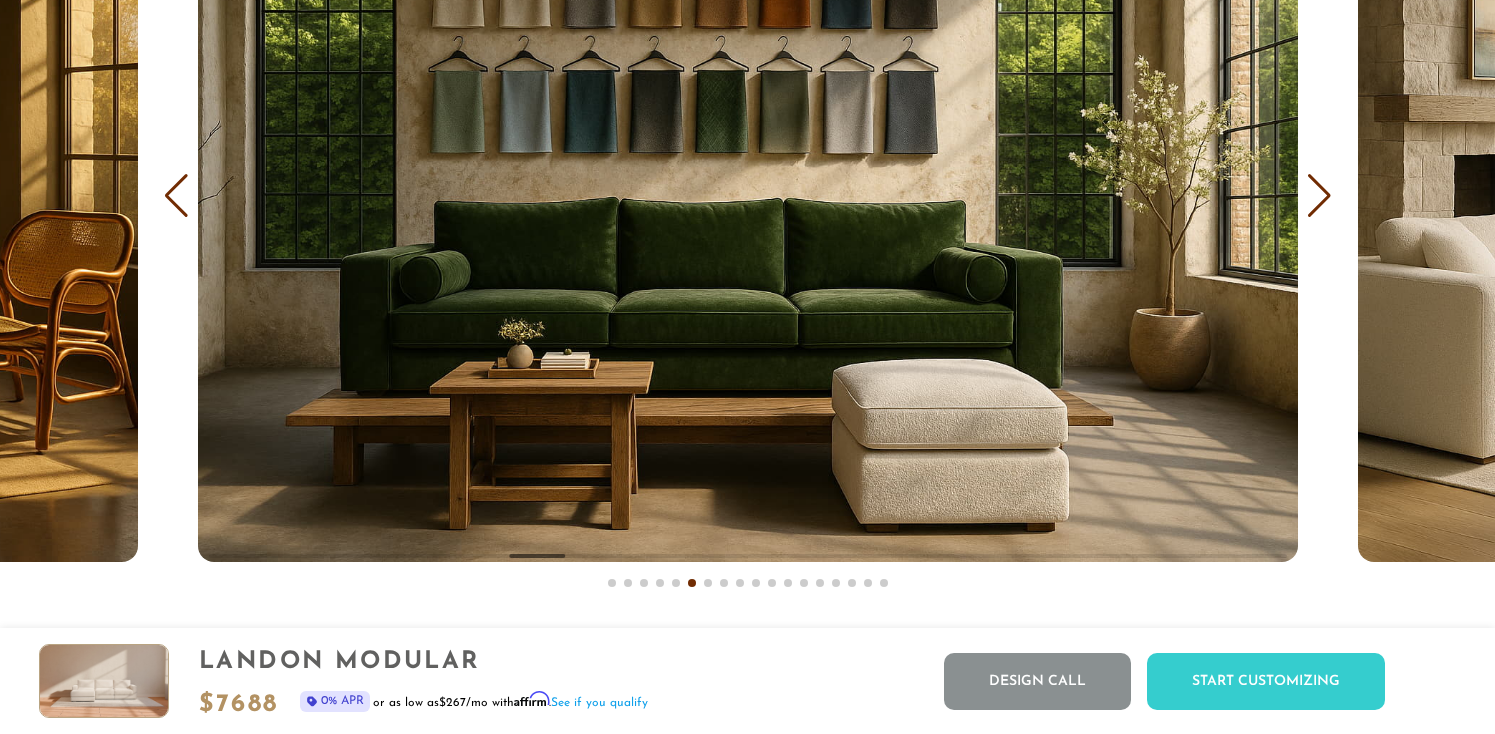 click at bounding box center (1319, 196) 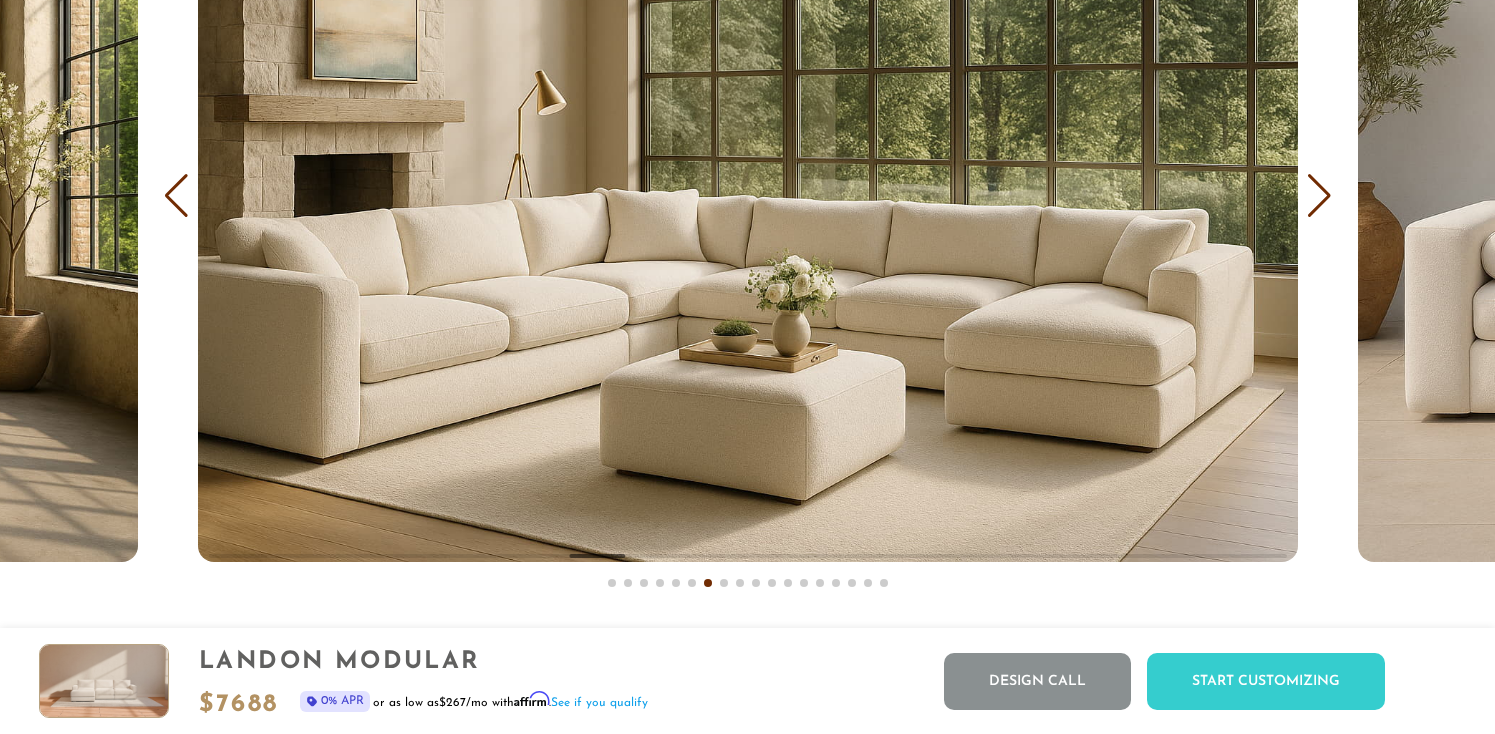 click at bounding box center [1319, 196] 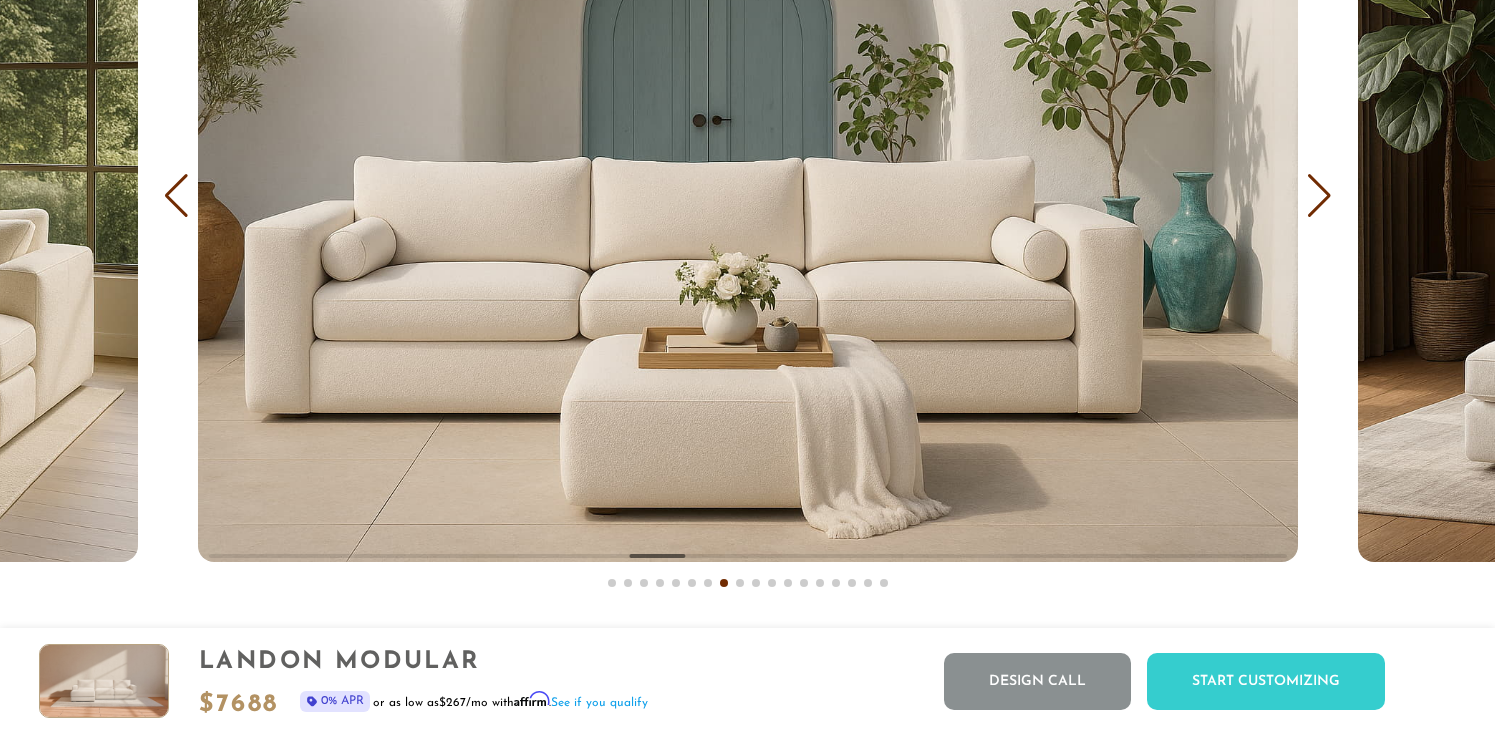 click at bounding box center (1319, 196) 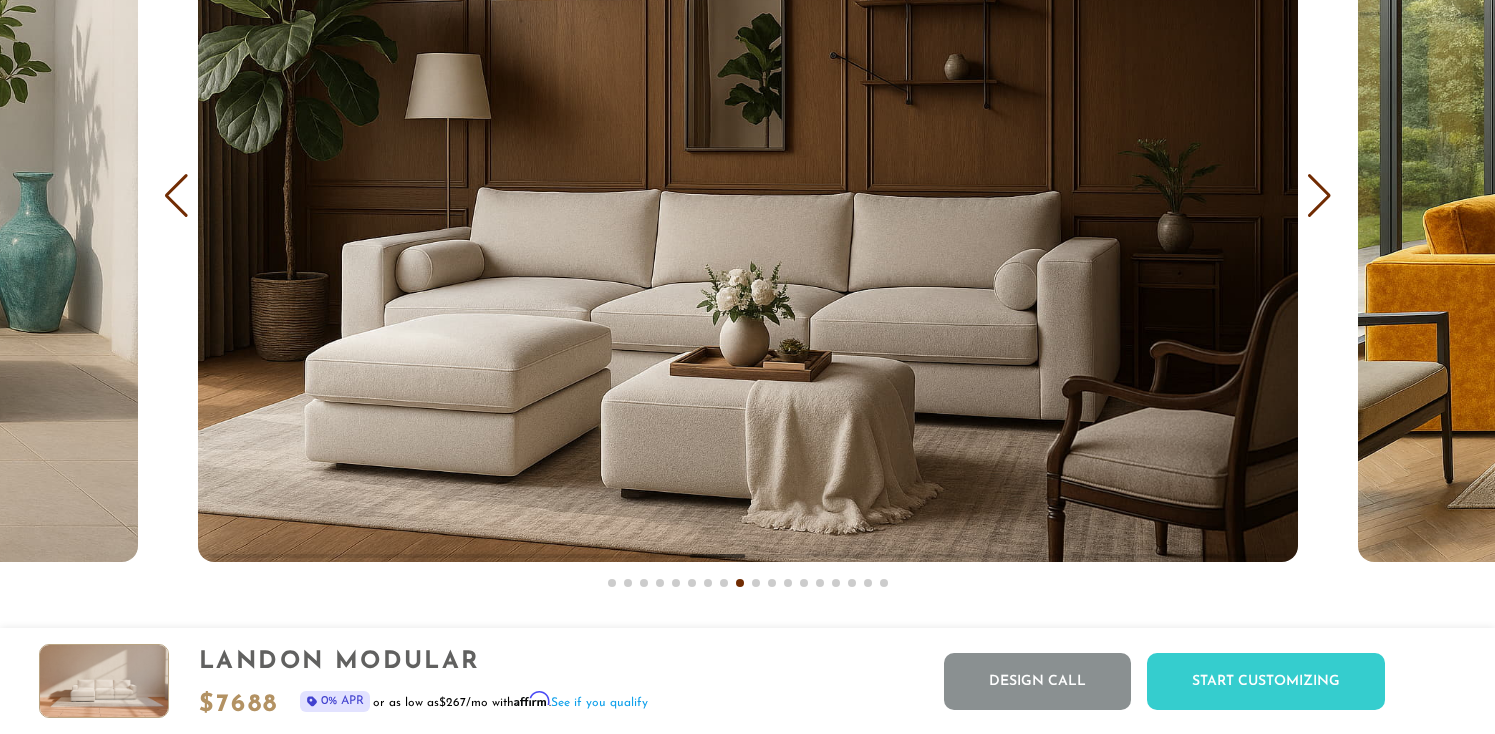 click at bounding box center (1319, 196) 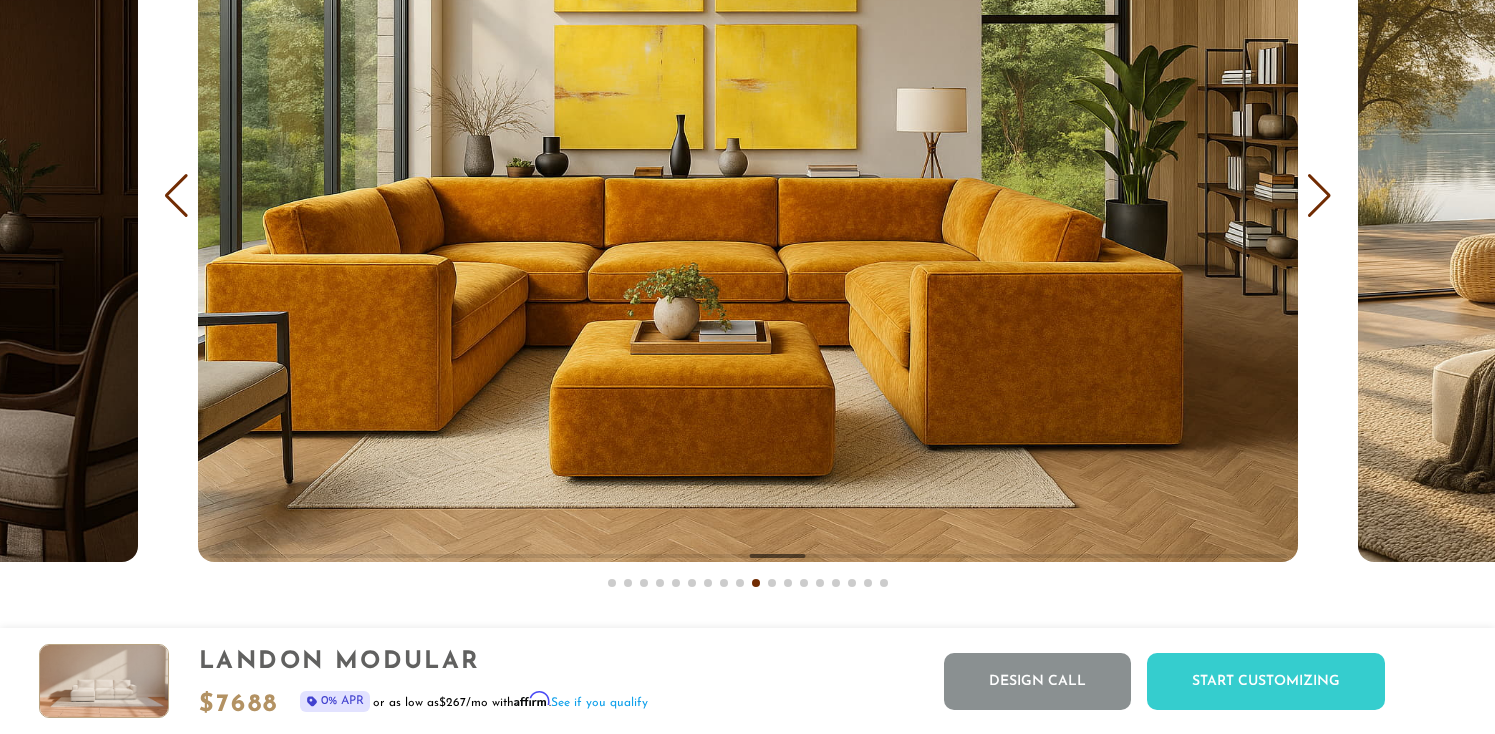 click at bounding box center (1319, 196) 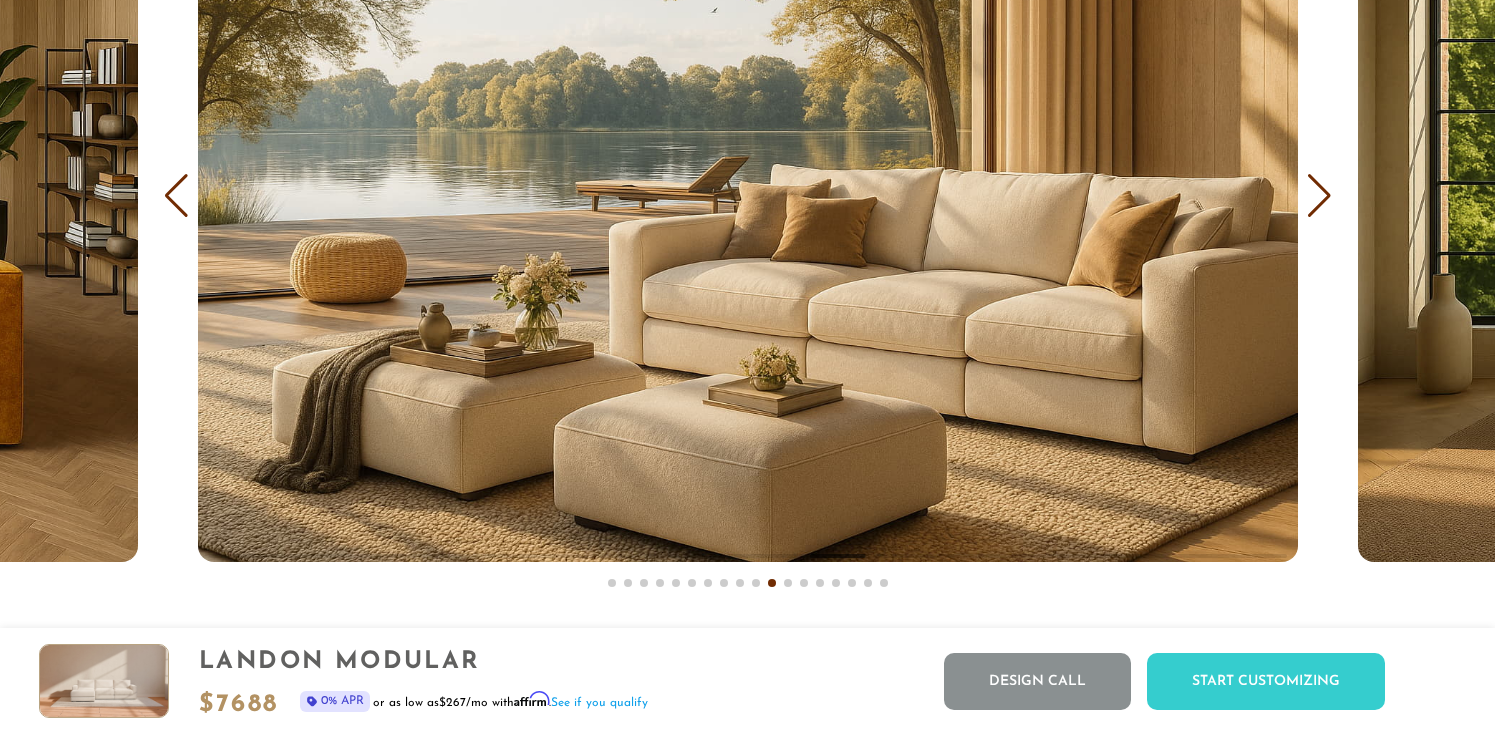 click at bounding box center [1319, 196] 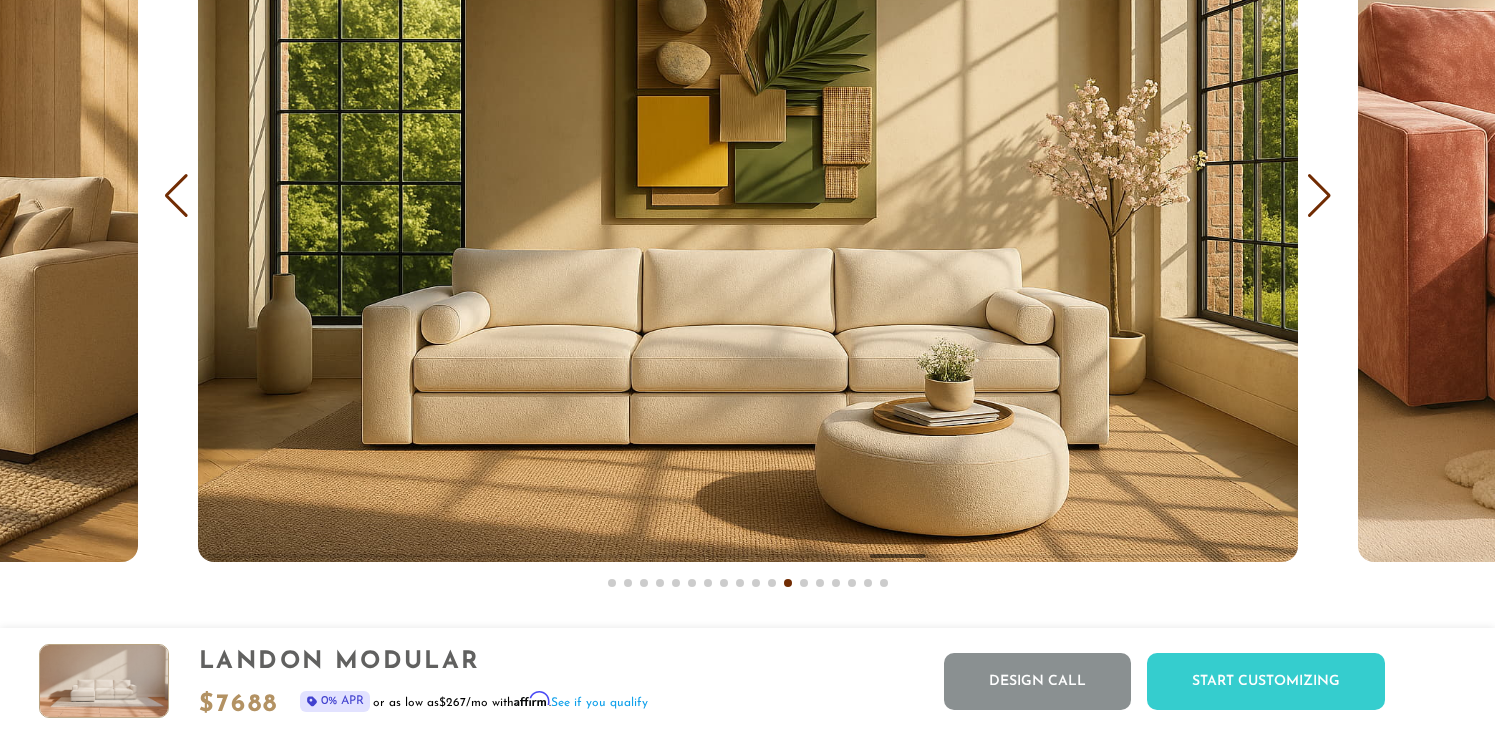 click at bounding box center (1319, 196) 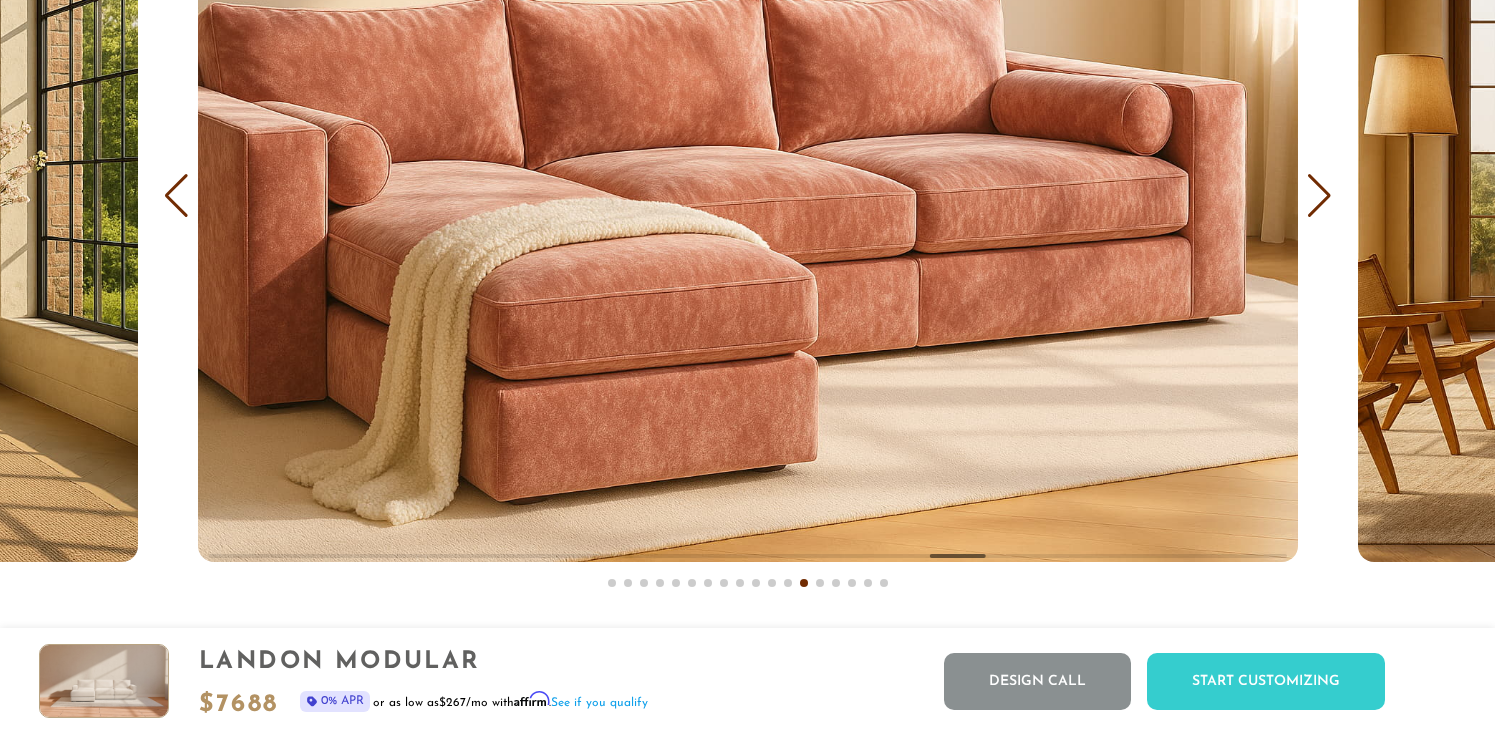 click at bounding box center (1319, 196) 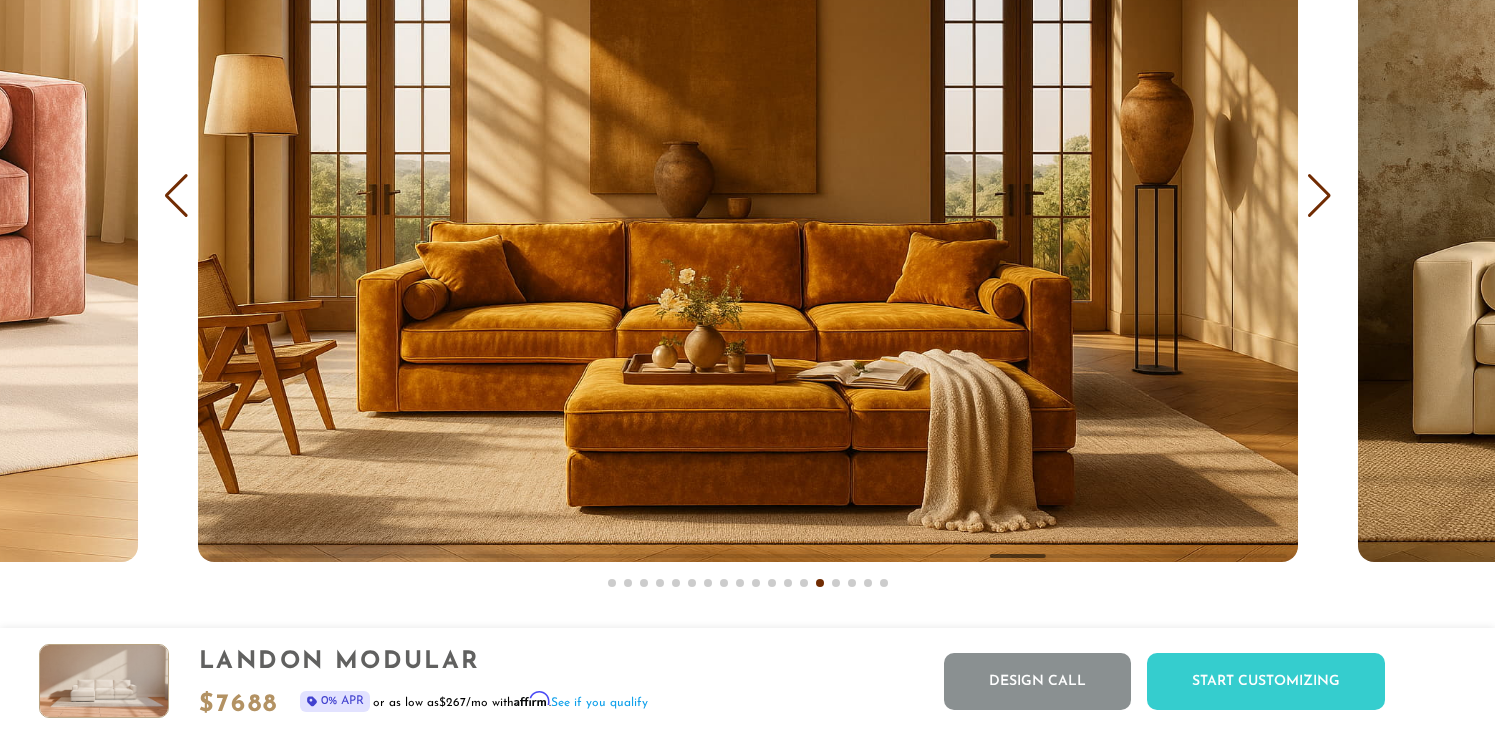 click at bounding box center [1319, 196] 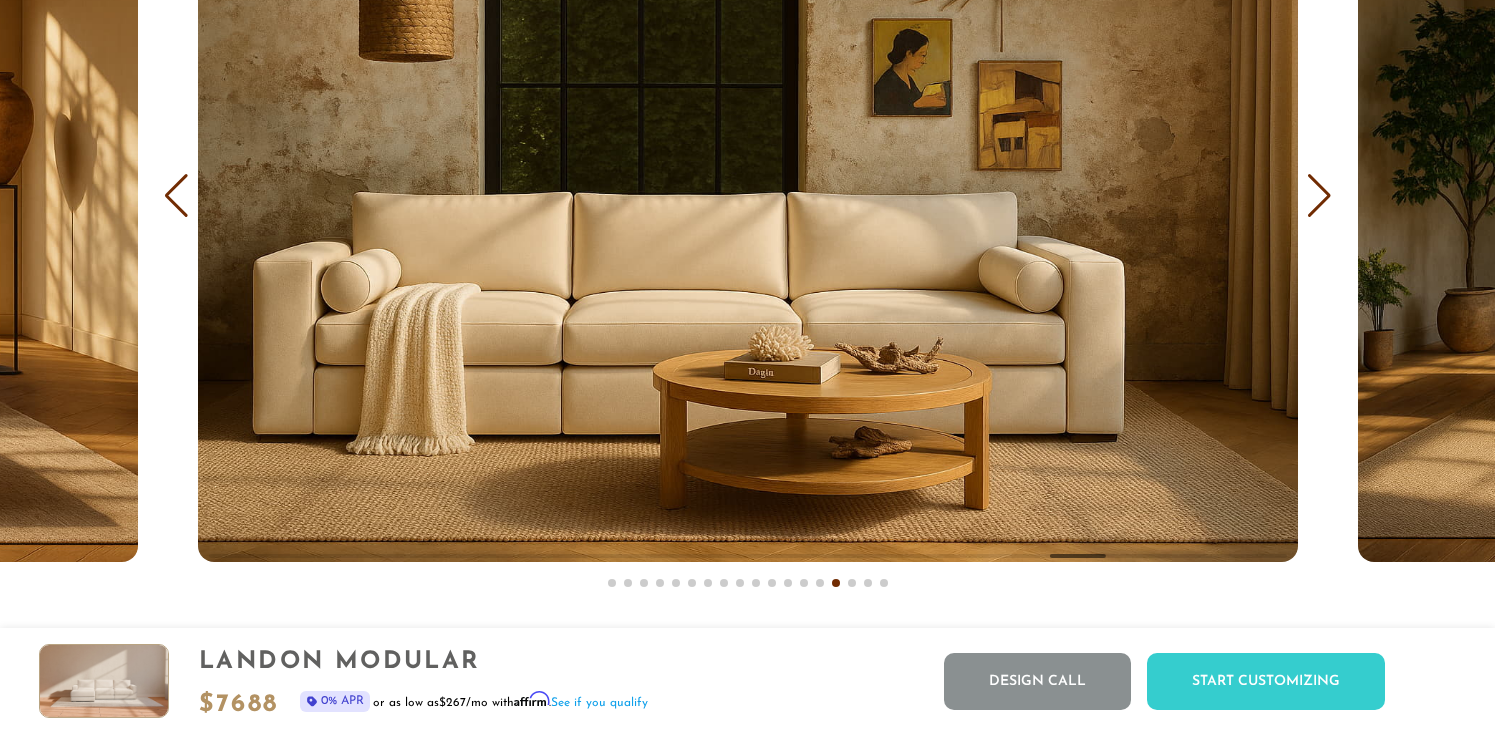 click at bounding box center [1319, 196] 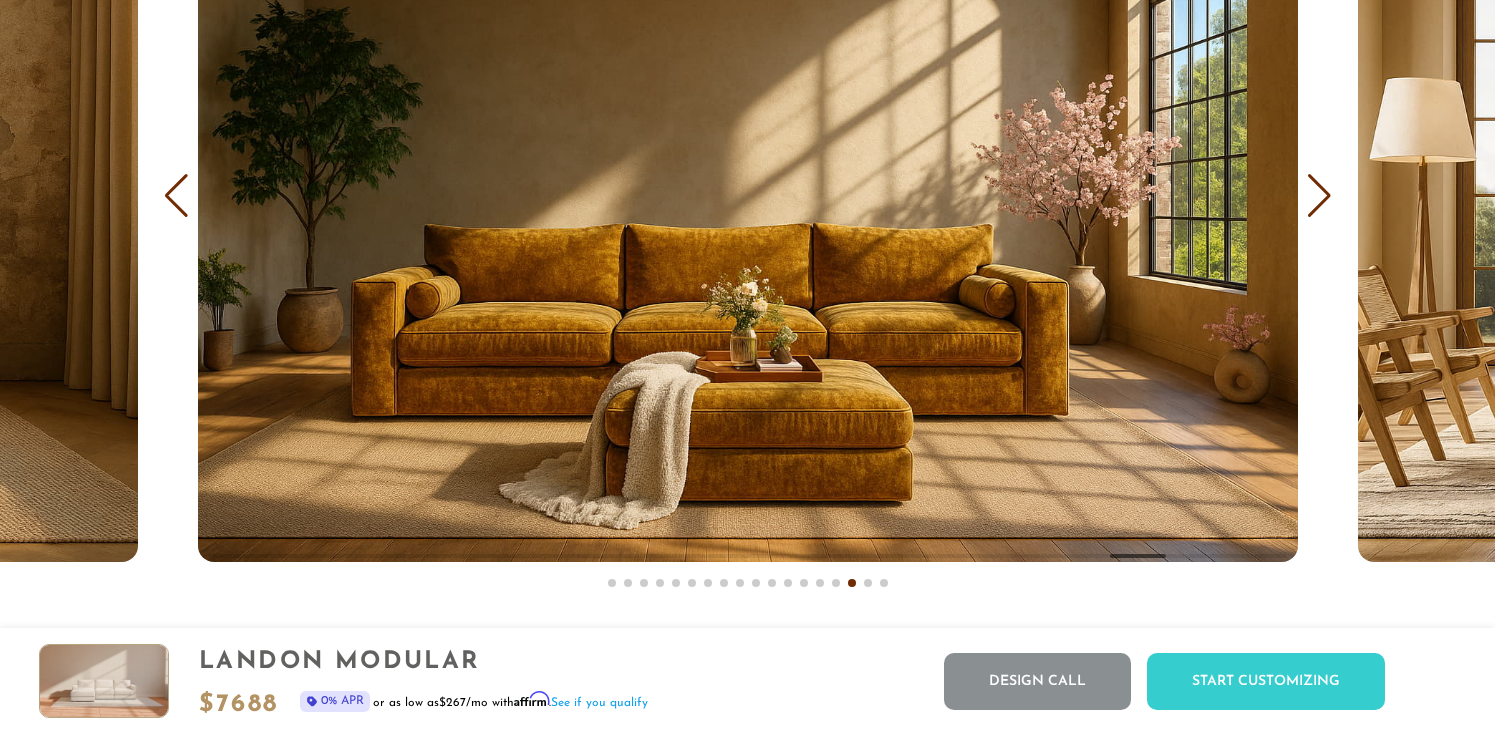click at bounding box center [1319, 196] 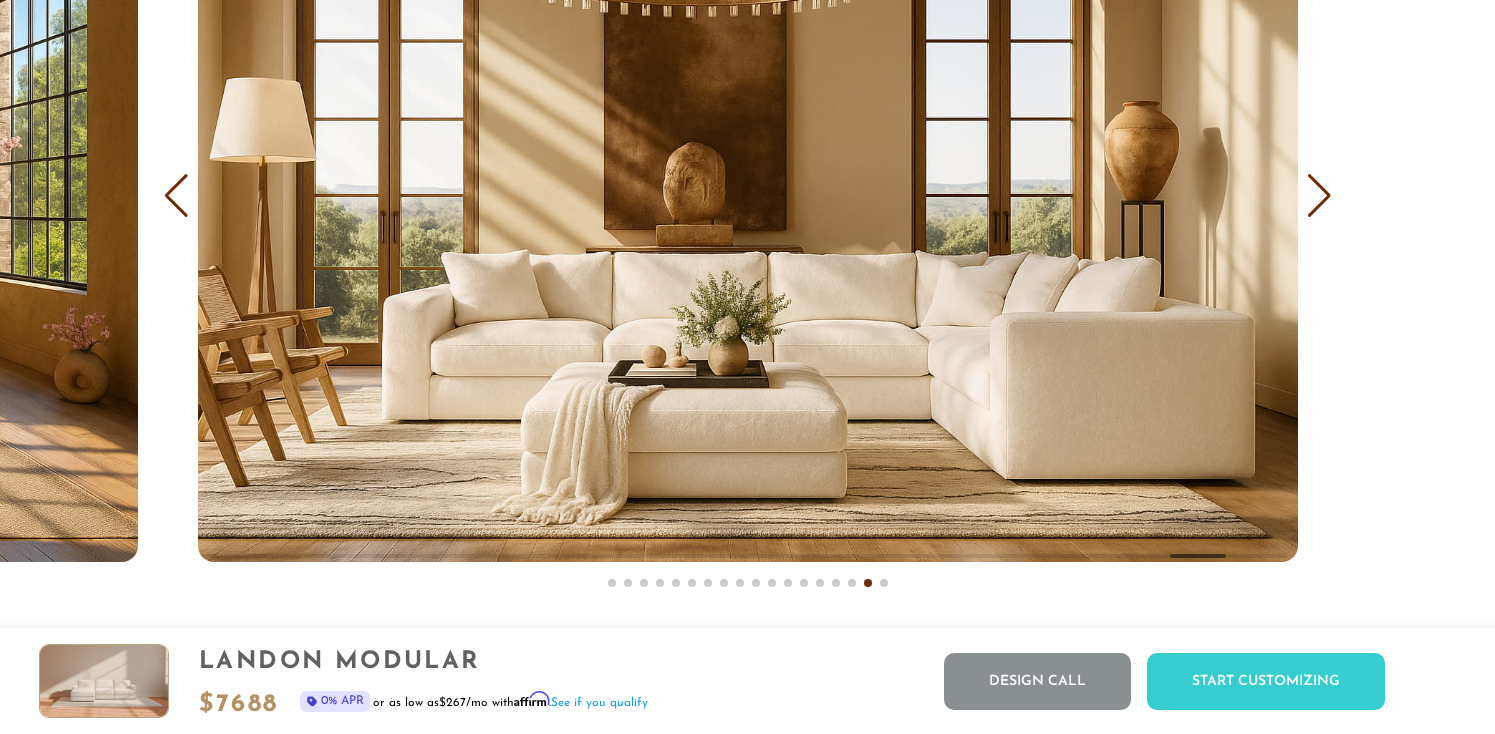 click at bounding box center (1319, 196) 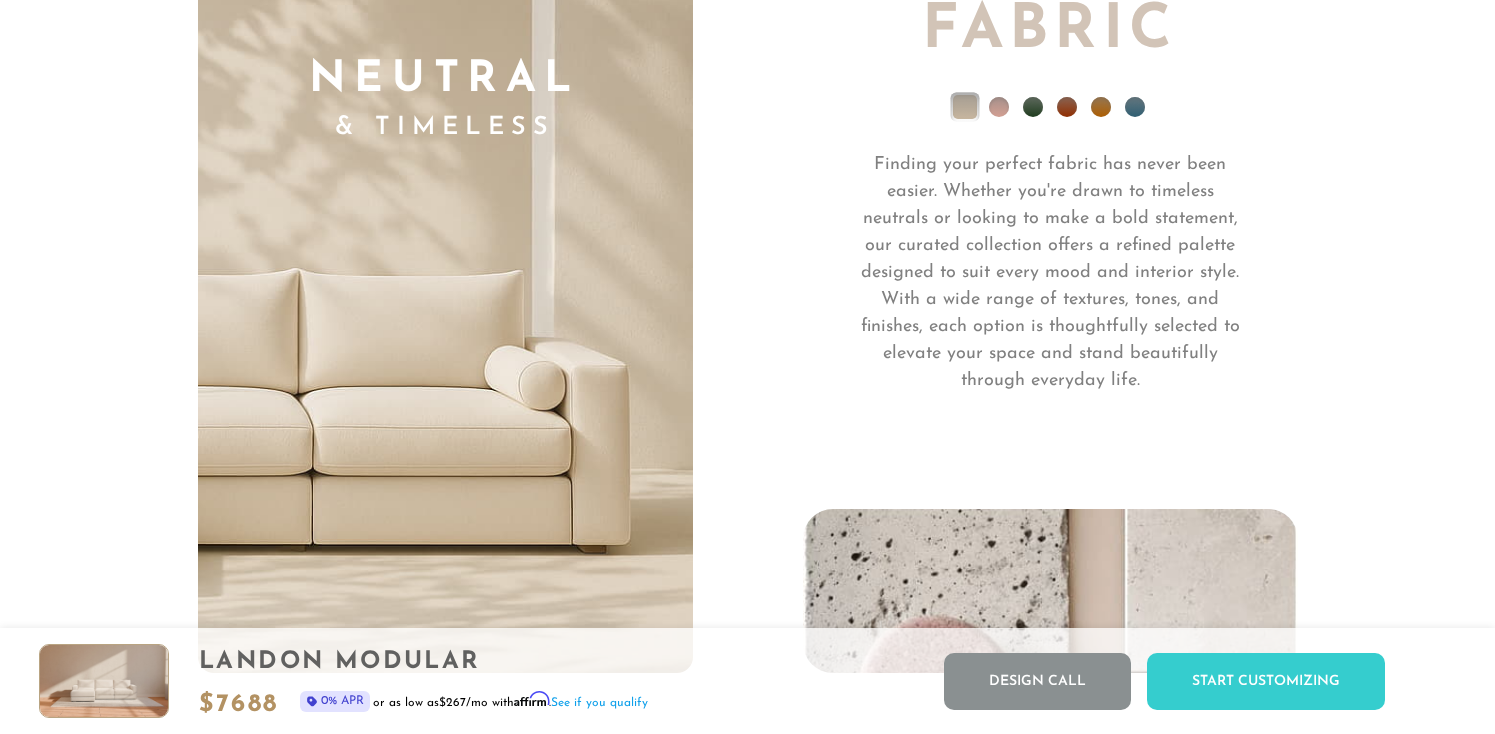 scroll, scrollTop: 14090, scrollLeft: 0, axis: vertical 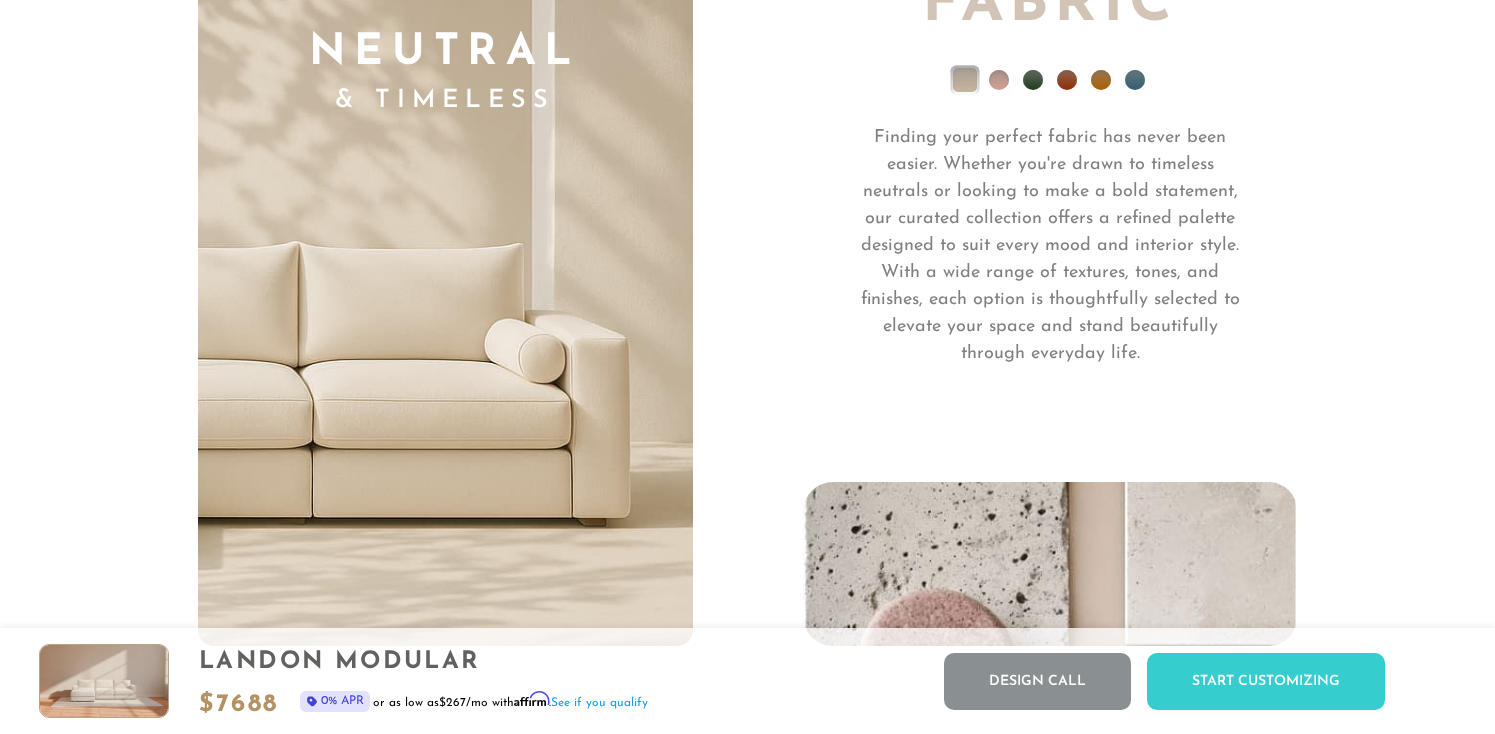 click at bounding box center [1033, 80] 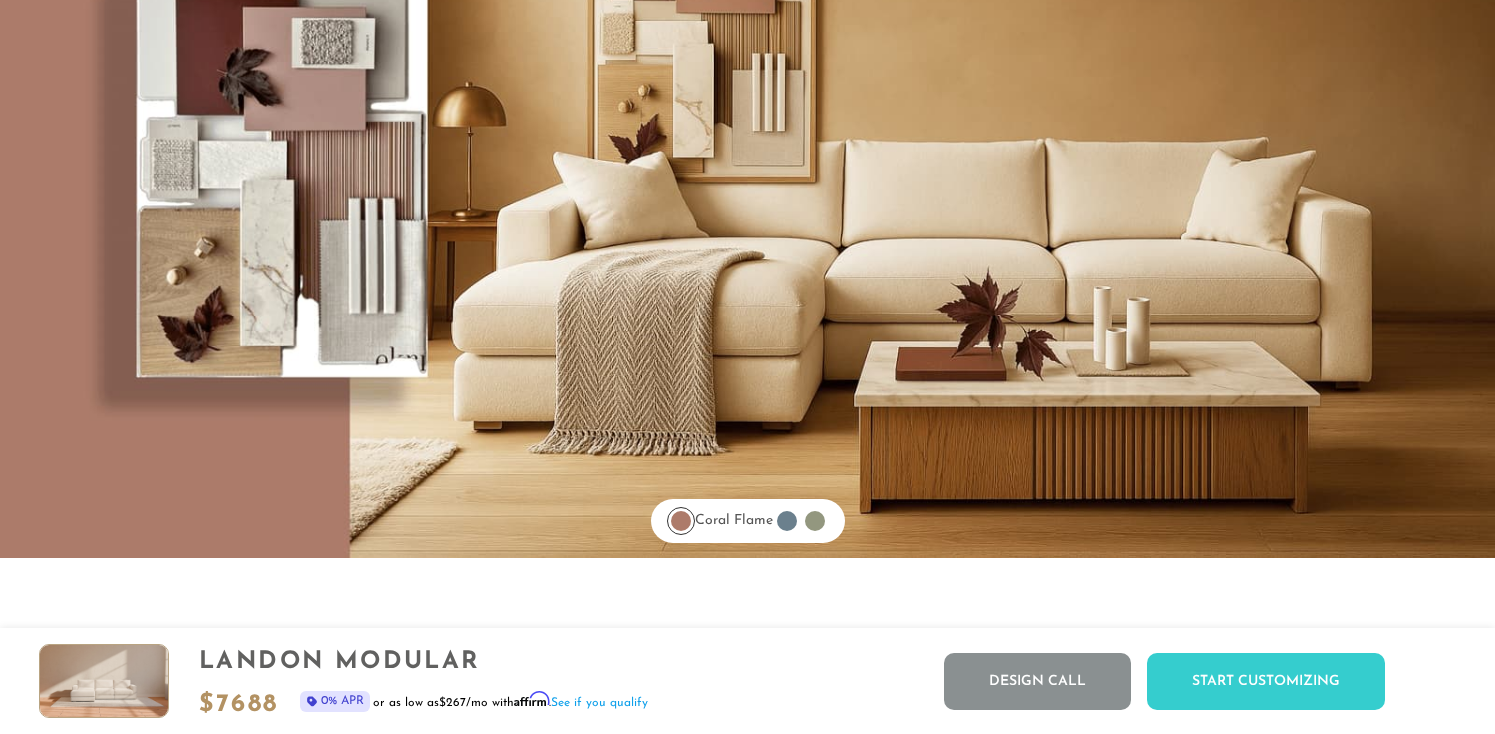 scroll, scrollTop: 16053, scrollLeft: 0, axis: vertical 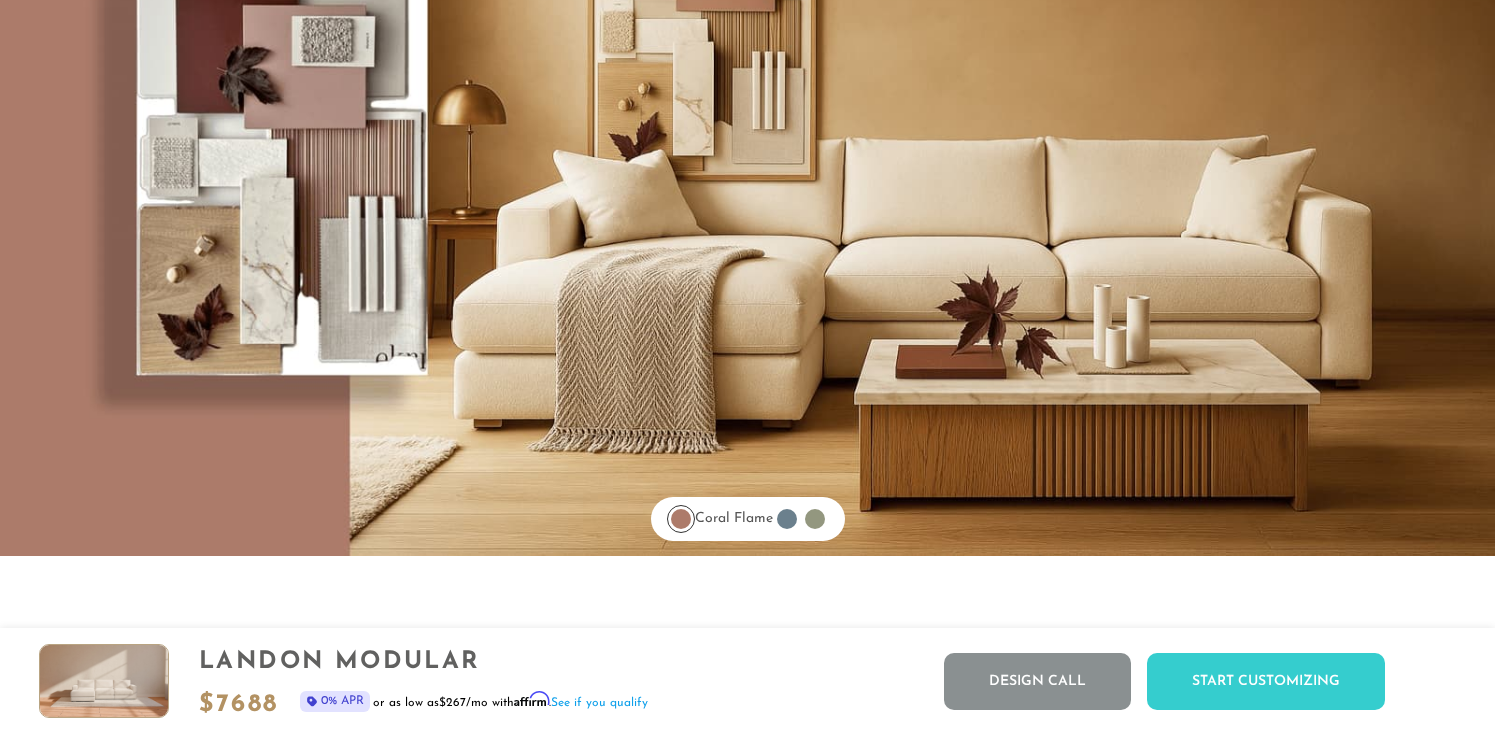 click at bounding box center (815, 519) 